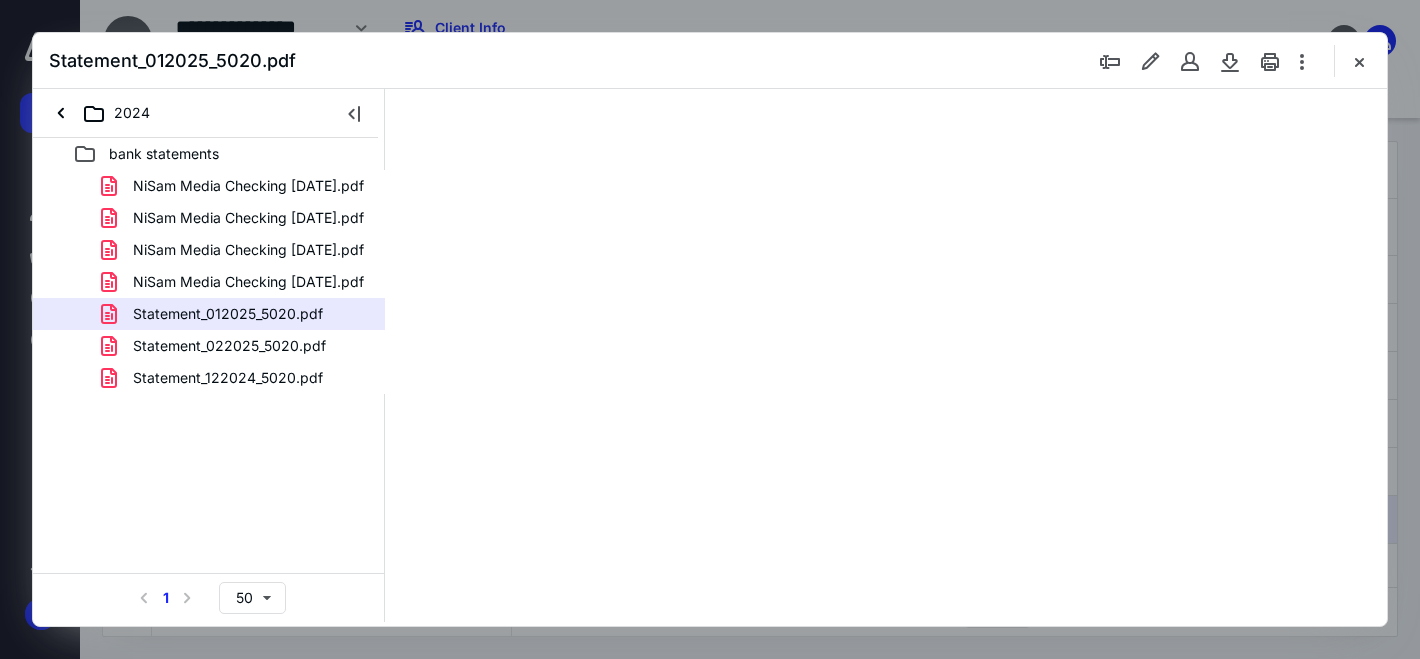 scroll, scrollTop: 0, scrollLeft: 0, axis: both 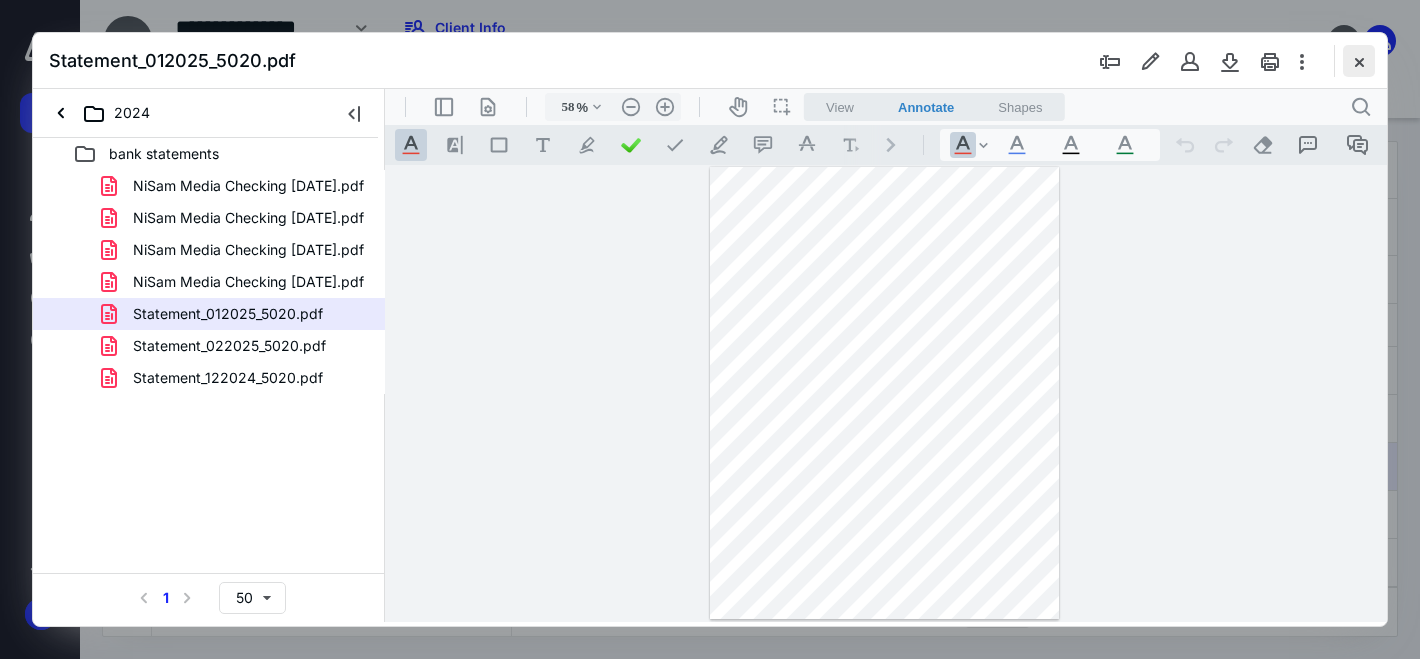 click at bounding box center (1359, 61) 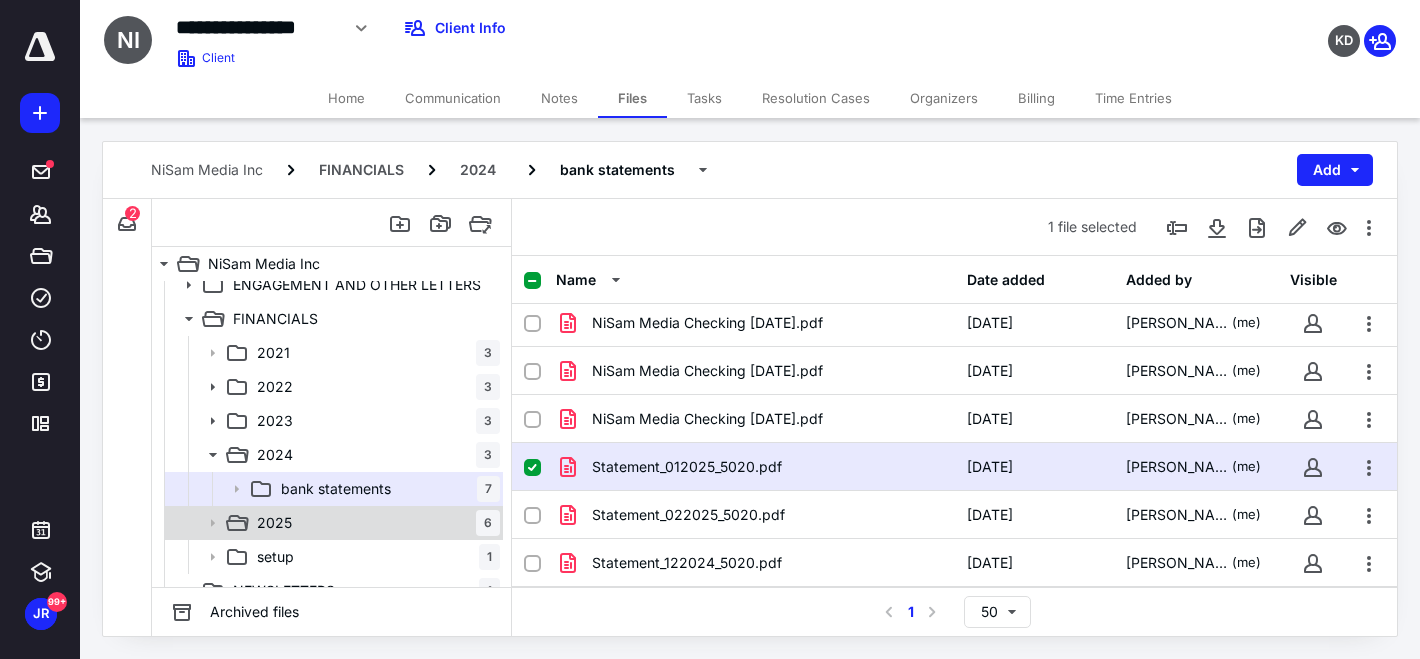 click on "2025 6" at bounding box center (374, 523) 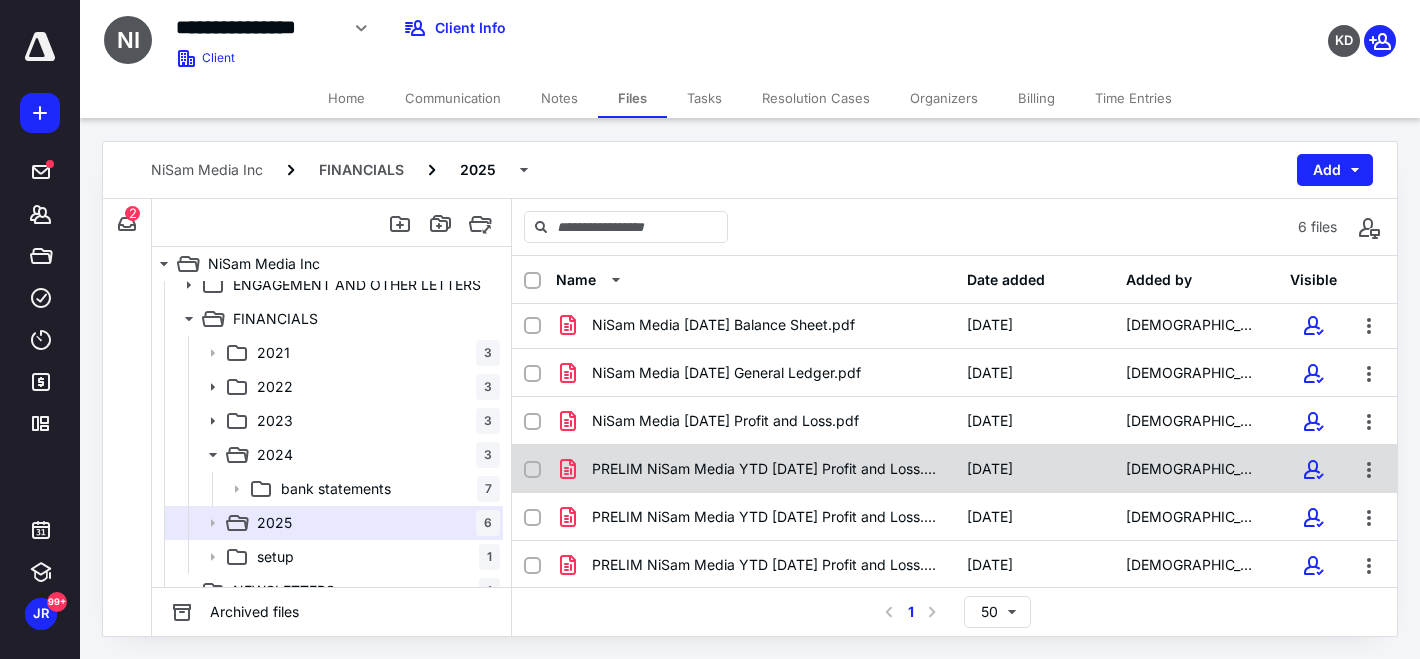 scroll, scrollTop: 4, scrollLeft: 0, axis: vertical 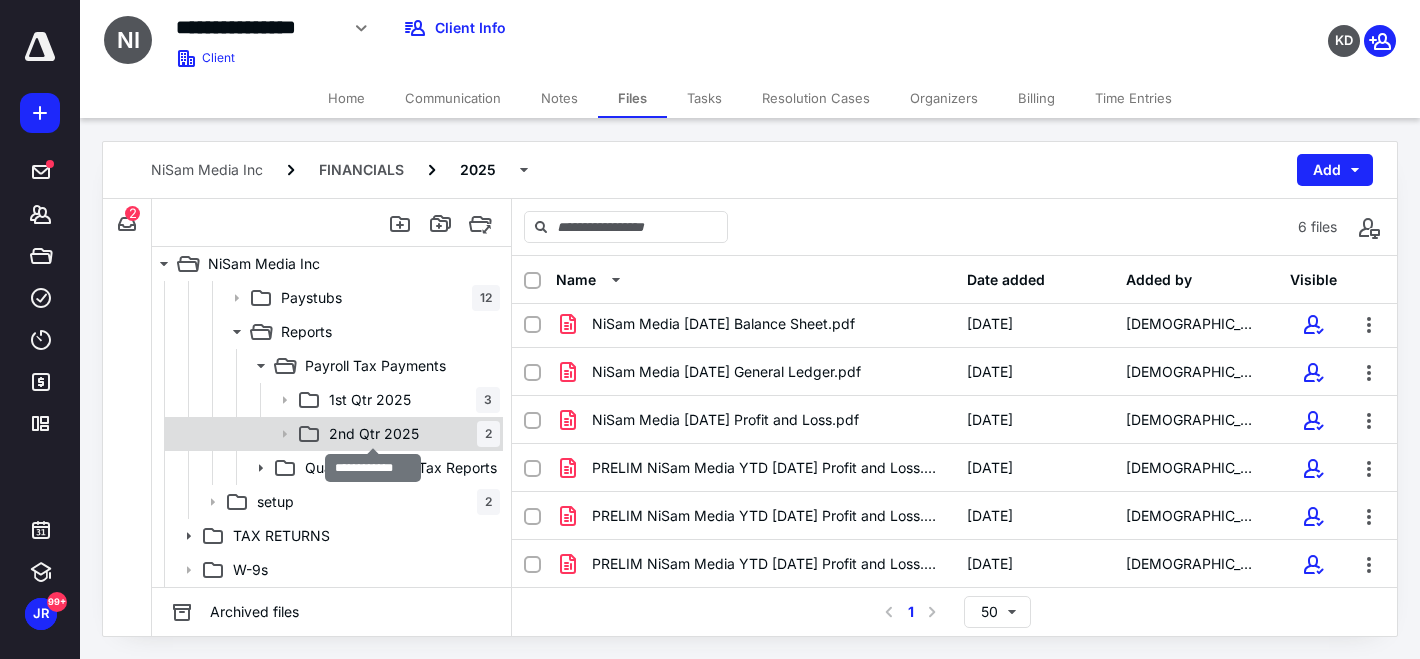 click on "2nd Qtr 2025" at bounding box center (374, 434) 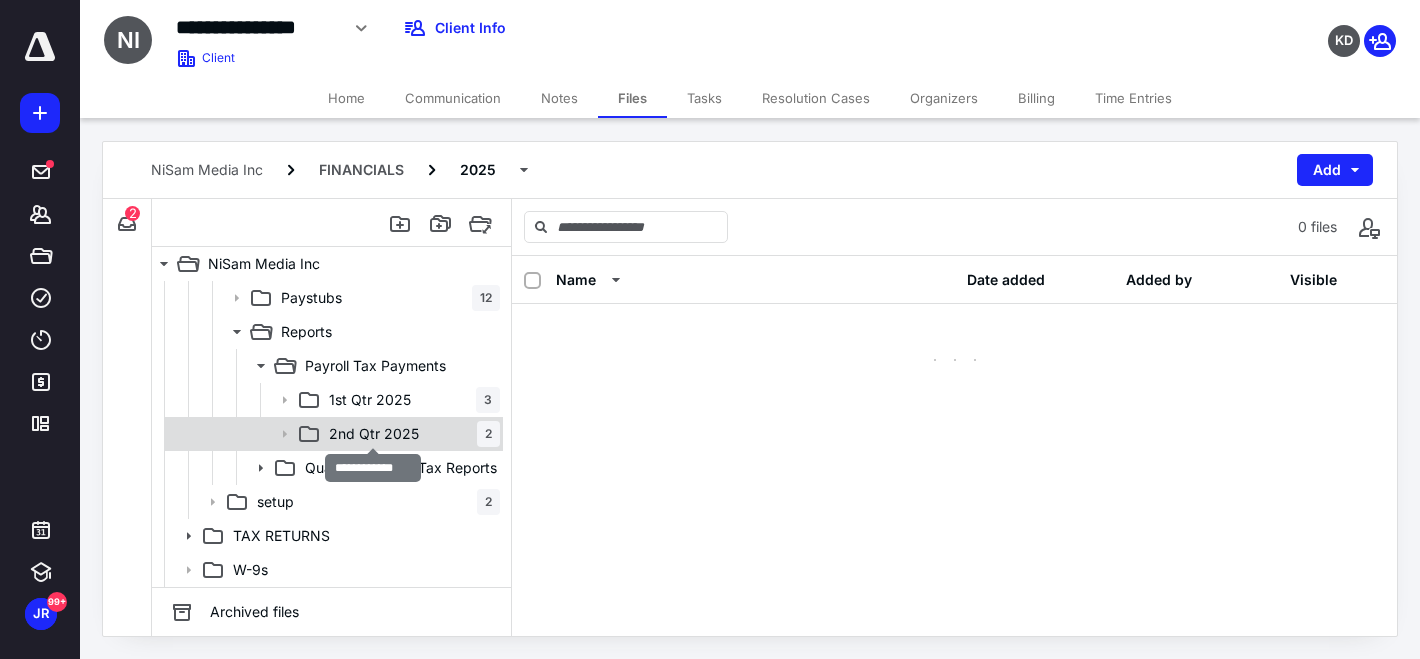 scroll, scrollTop: 0, scrollLeft: 0, axis: both 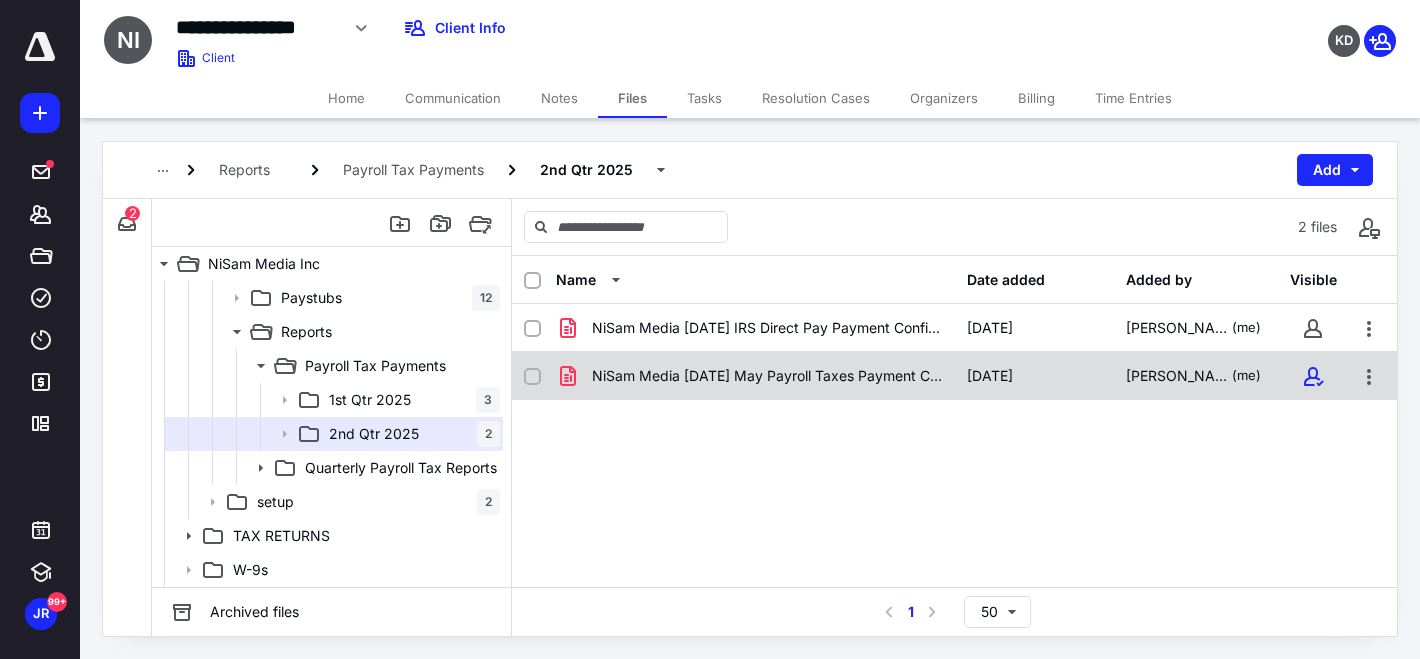 click on "NiSam Media [DATE] May Payroll Taxes Payment Confirmat.pdf" at bounding box center (767, 376) 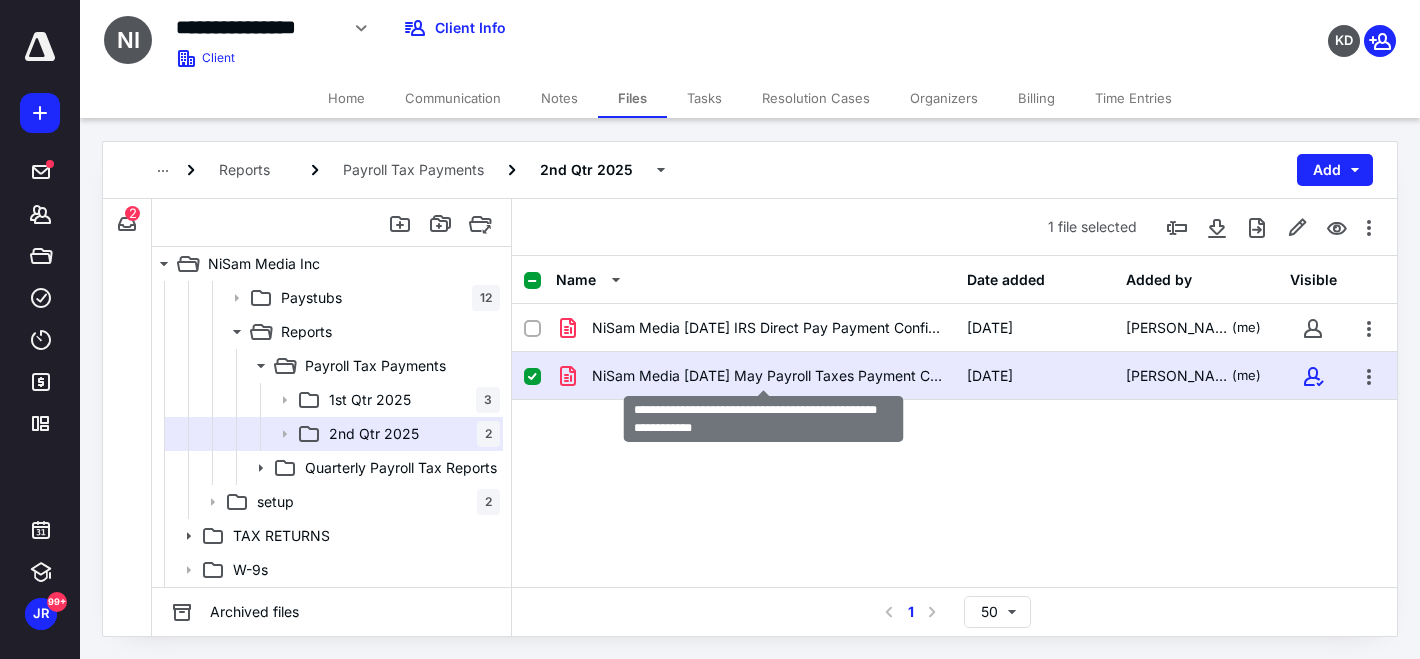 click on "NiSam Media [DATE] May Payroll Taxes Payment Confirmat.pdf" at bounding box center [767, 376] 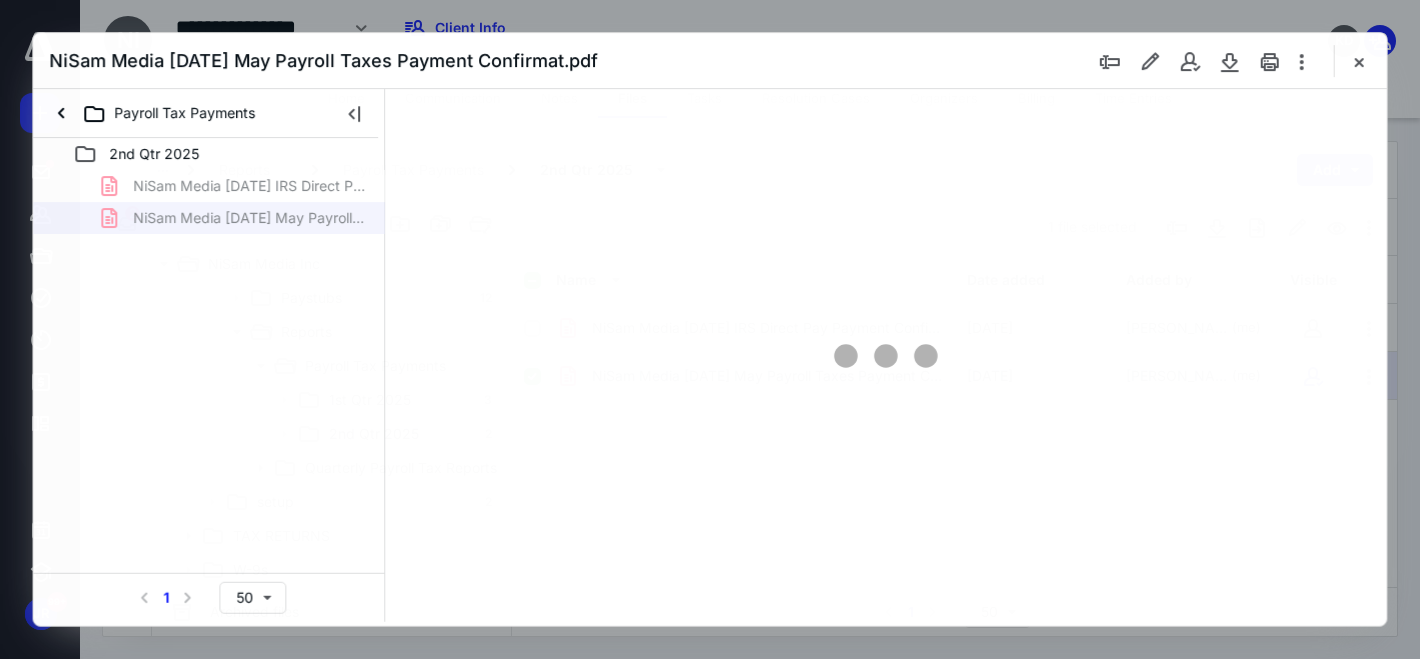 scroll, scrollTop: 0, scrollLeft: 0, axis: both 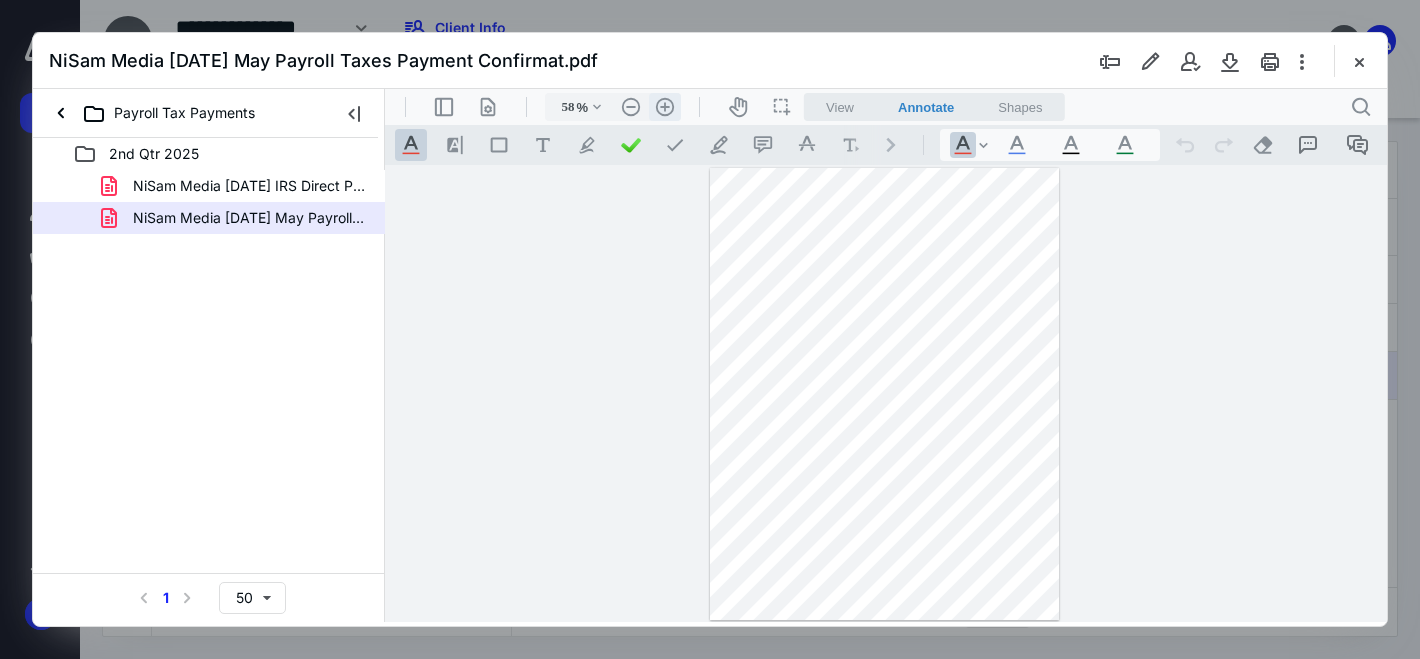 click on ".cls-1{fill:#abb0c4;} icon - header - zoom - in - line" at bounding box center [665, 107] 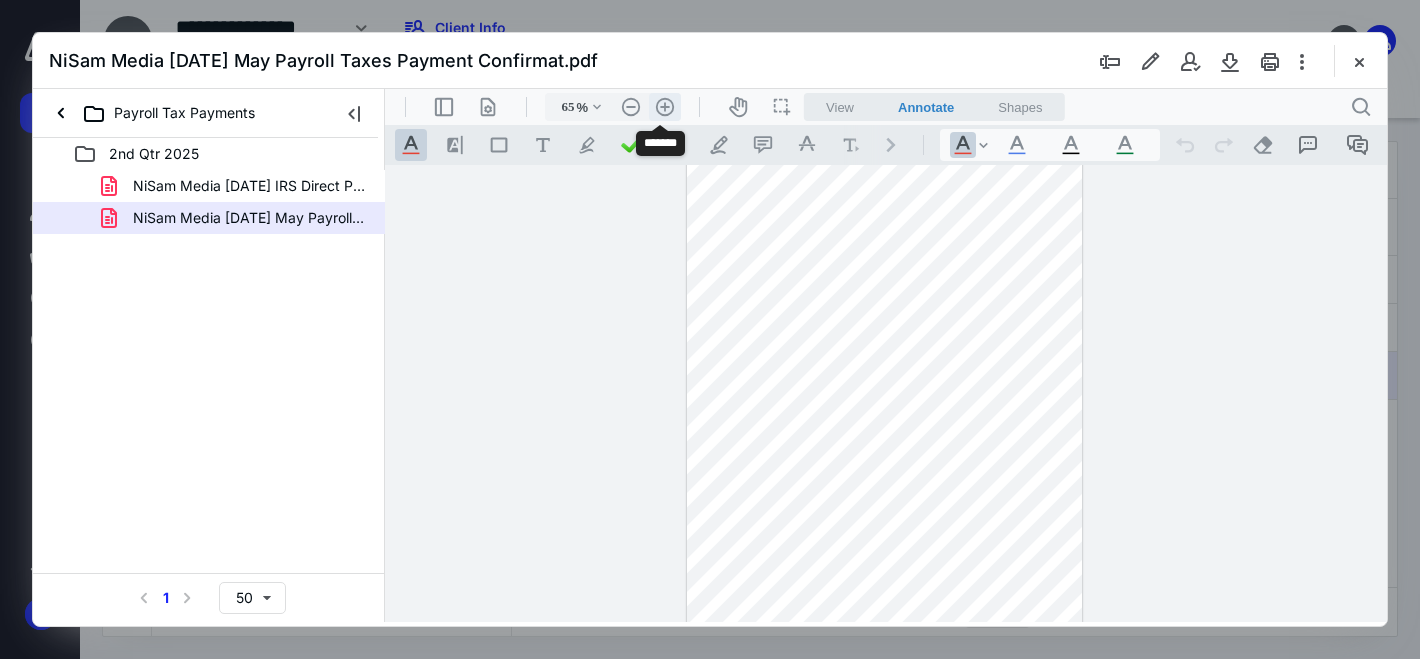 click on ".cls-1{fill:#abb0c4;} icon - header - zoom - in - line" at bounding box center [665, 107] 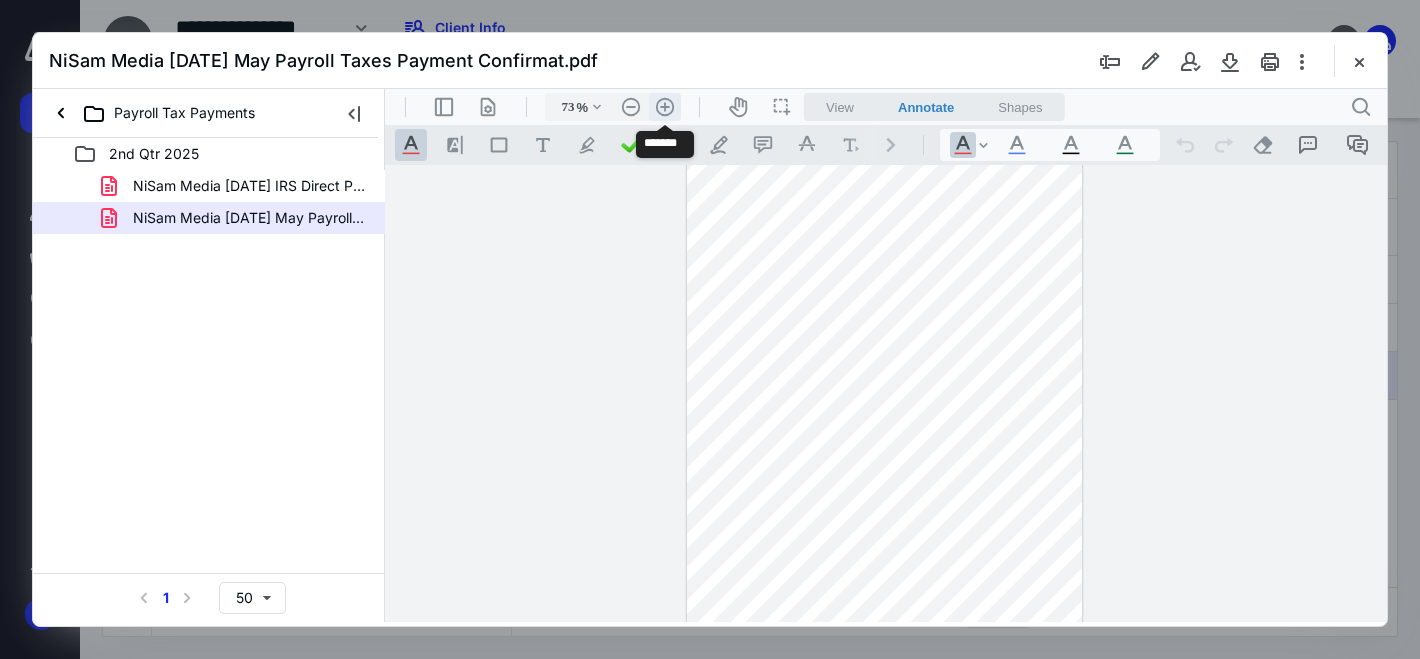 click on ".cls-1{fill:#abb0c4;} icon - header - zoom - in - line" at bounding box center [665, 107] 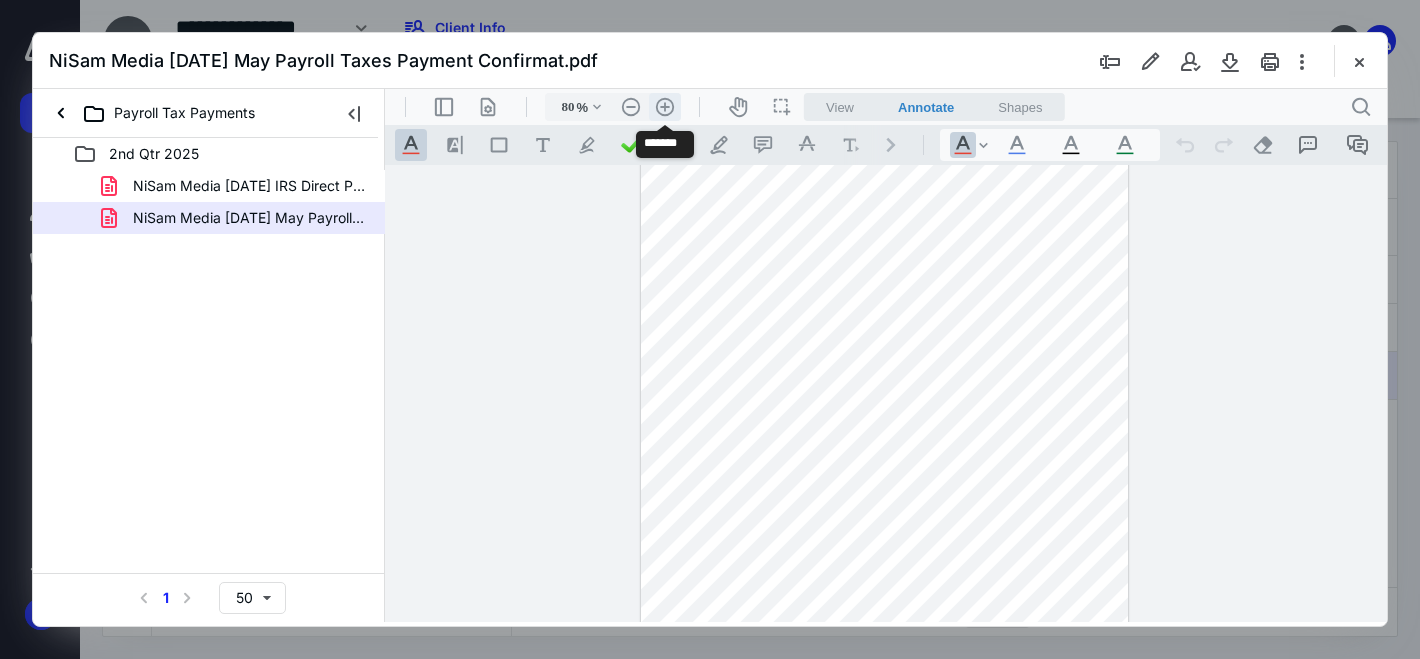 click on ".cls-1{fill:#abb0c4;} icon - header - zoom - in - line" at bounding box center (665, 107) 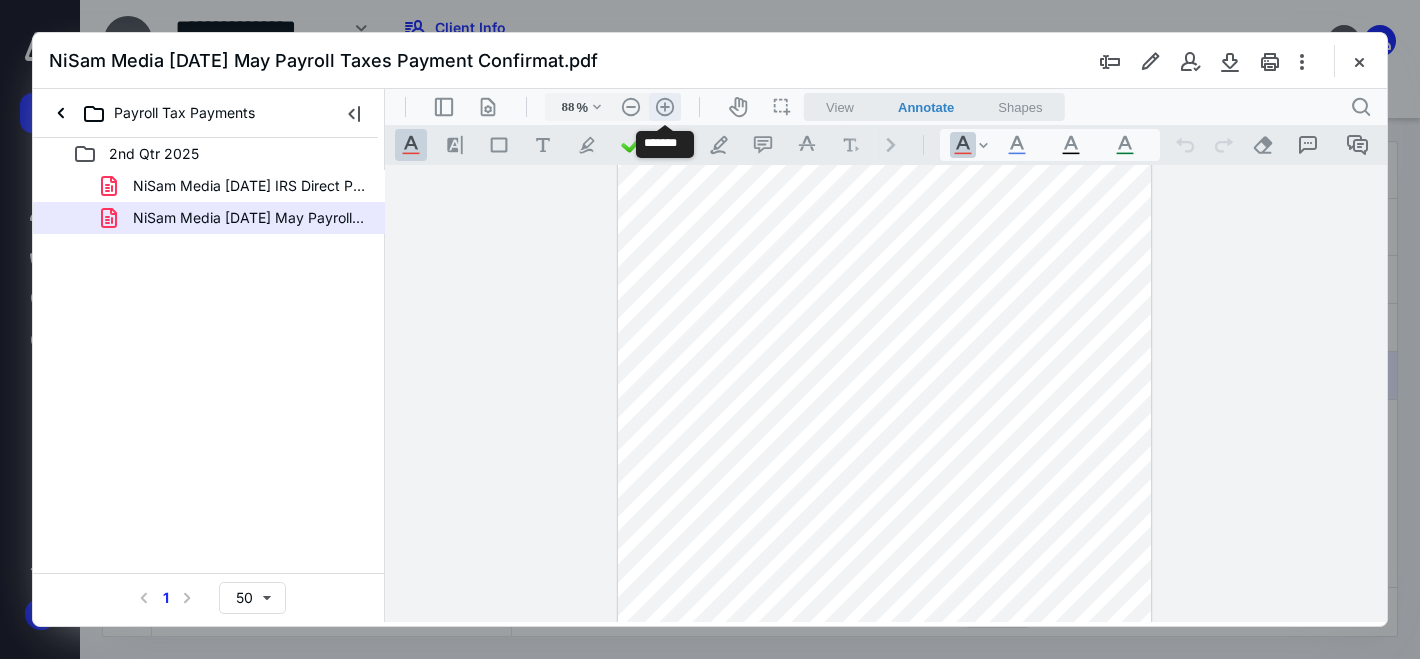 click on ".cls-1{fill:#abb0c4;} icon - header - zoom - in - line" at bounding box center (665, 107) 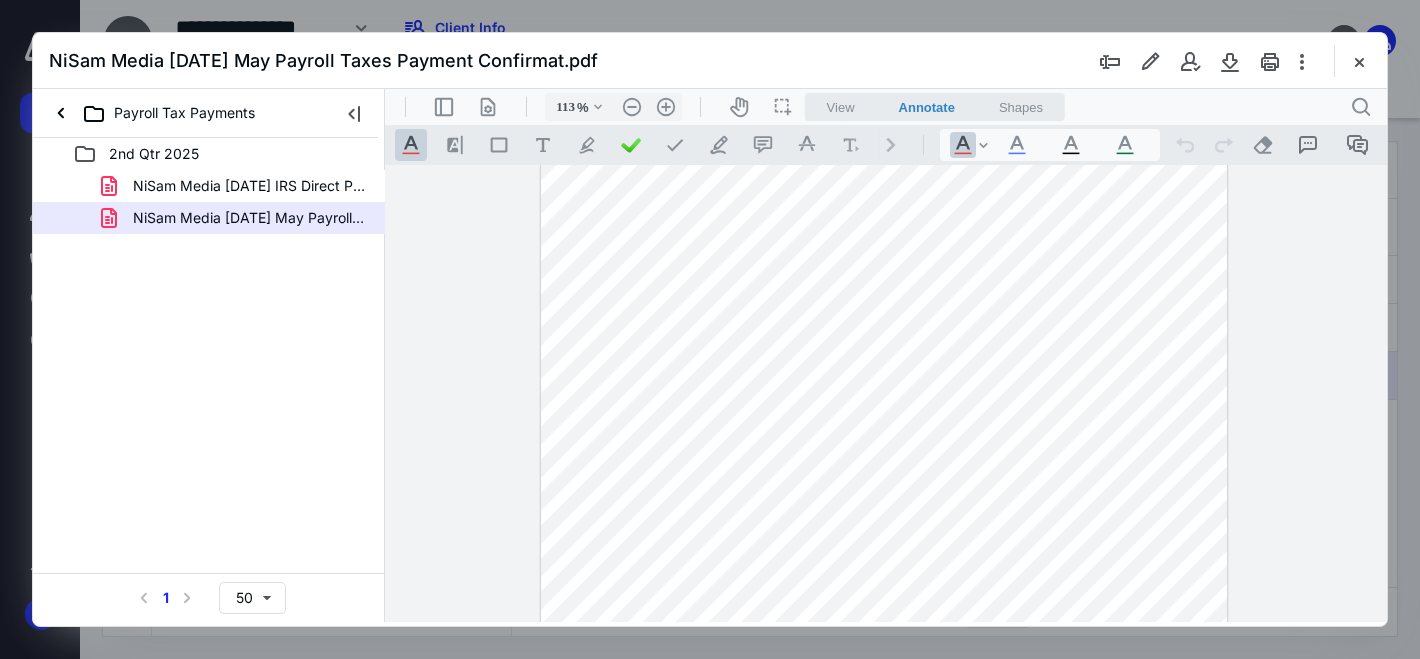 scroll, scrollTop: 0, scrollLeft: 0, axis: both 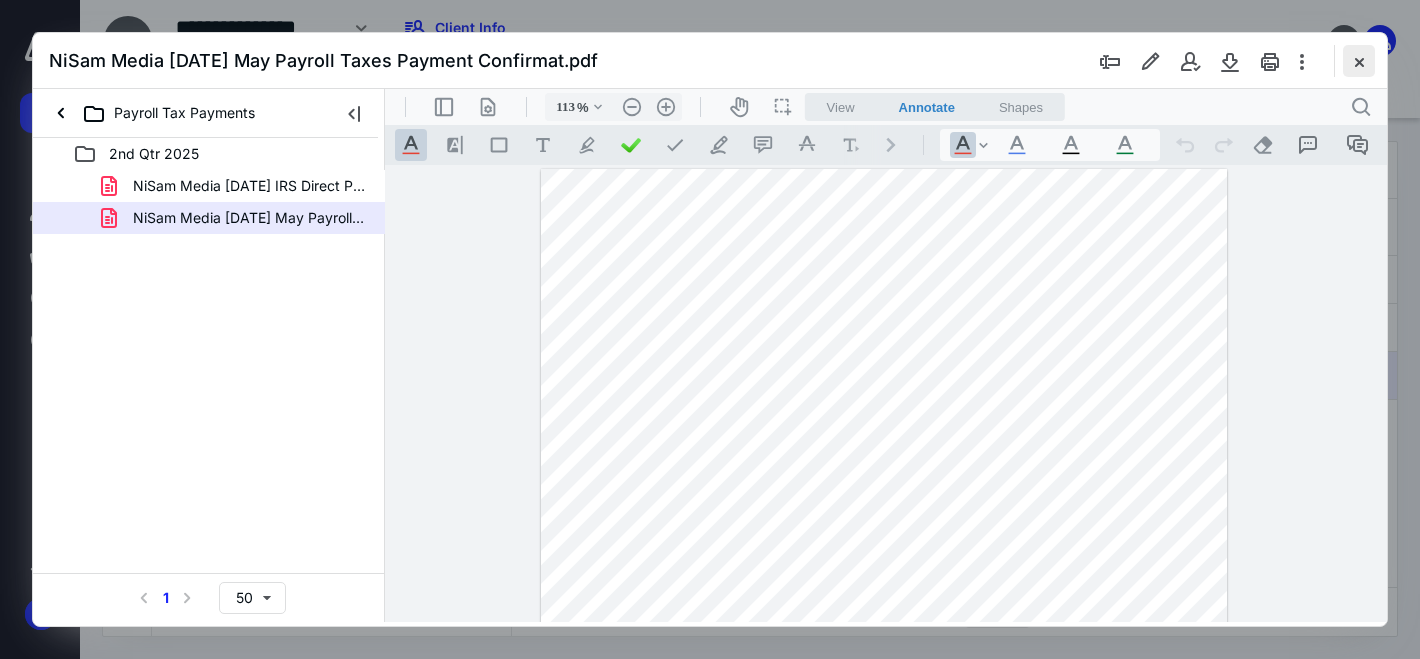 click at bounding box center (1359, 61) 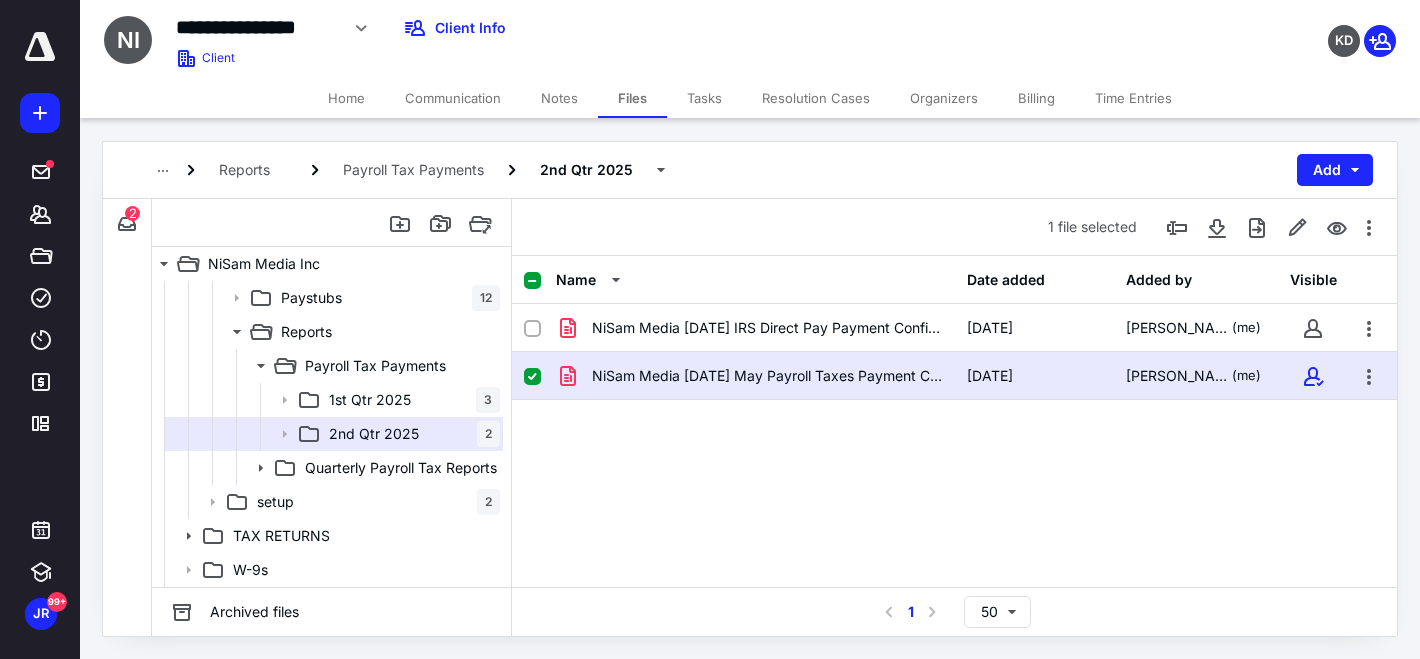 click at bounding box center [186, 58] 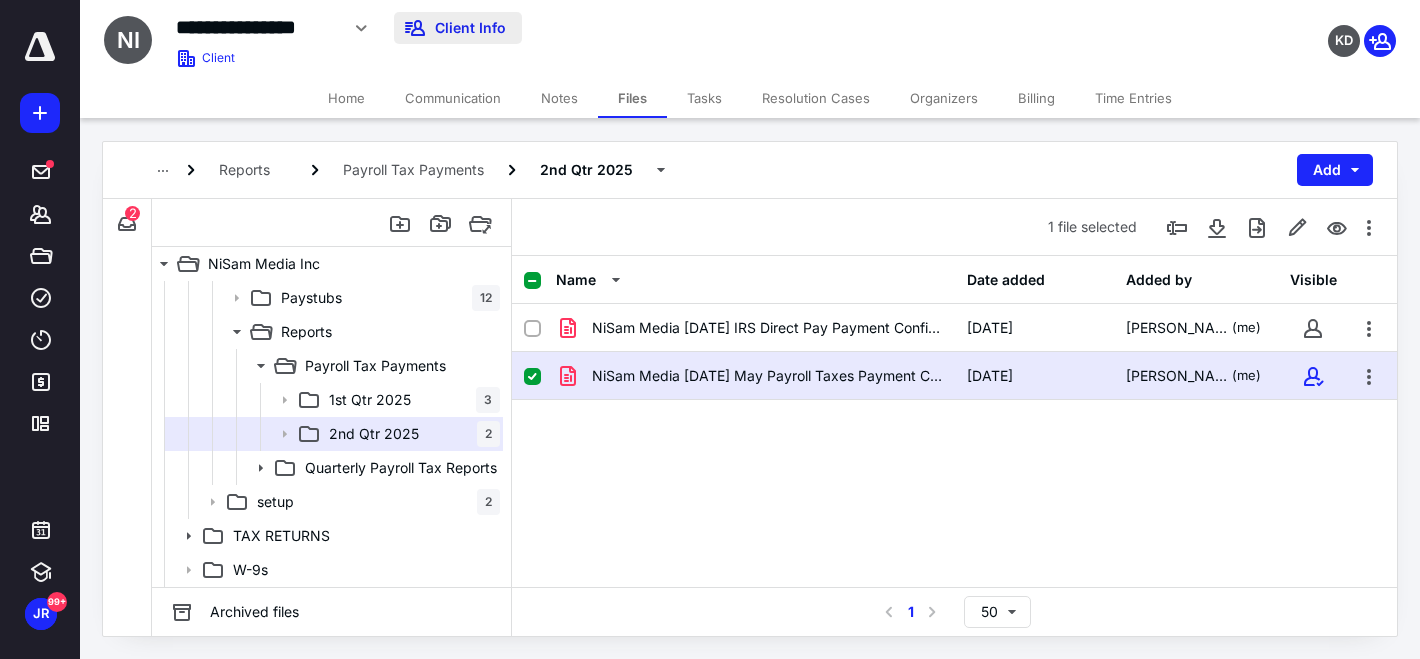 click on "Client Info" at bounding box center [458, 28] 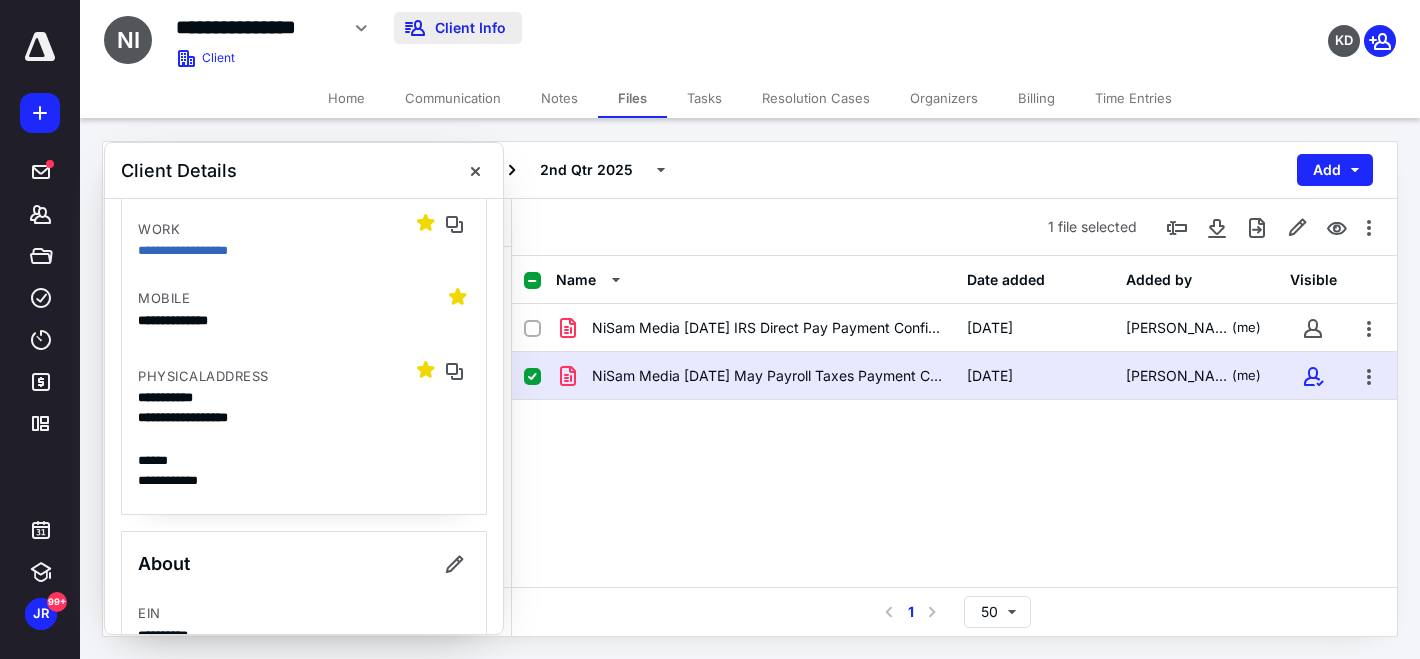 scroll, scrollTop: 205, scrollLeft: 0, axis: vertical 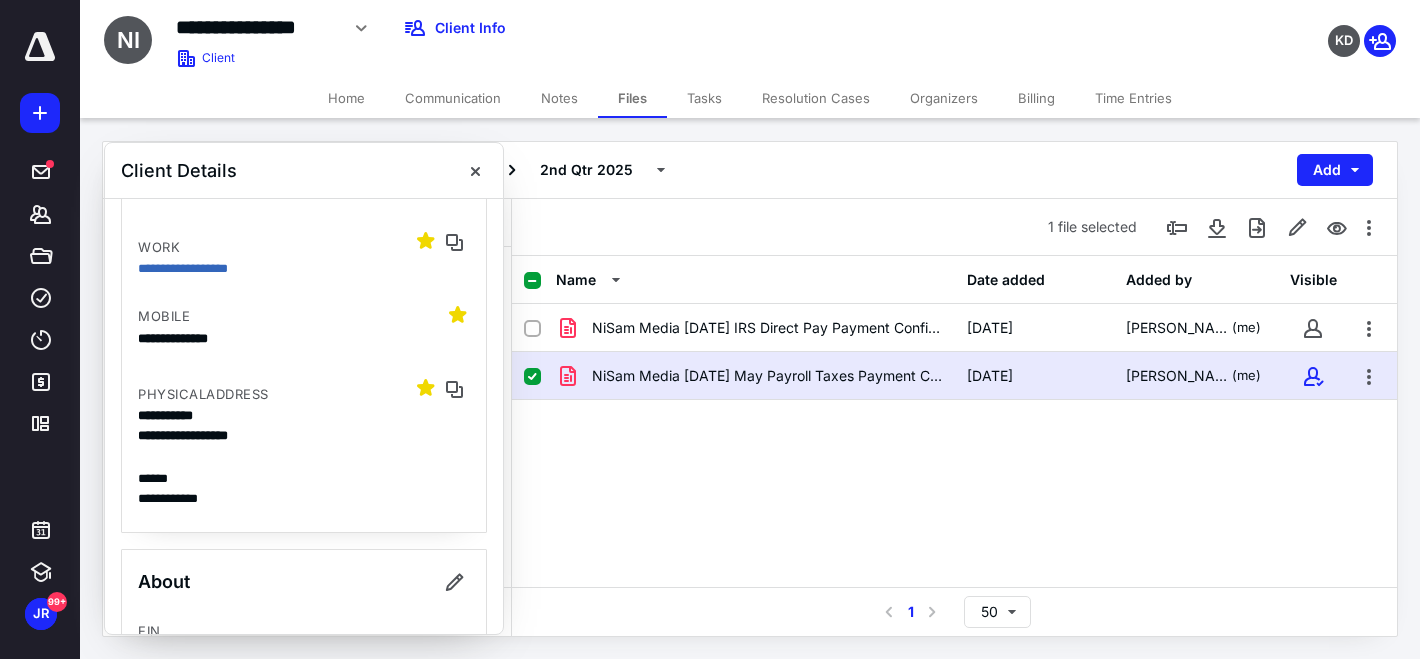 click on "NiSam Media [DATE] May Payroll Taxes Payment Confirmat.pdf" at bounding box center [767, 376] 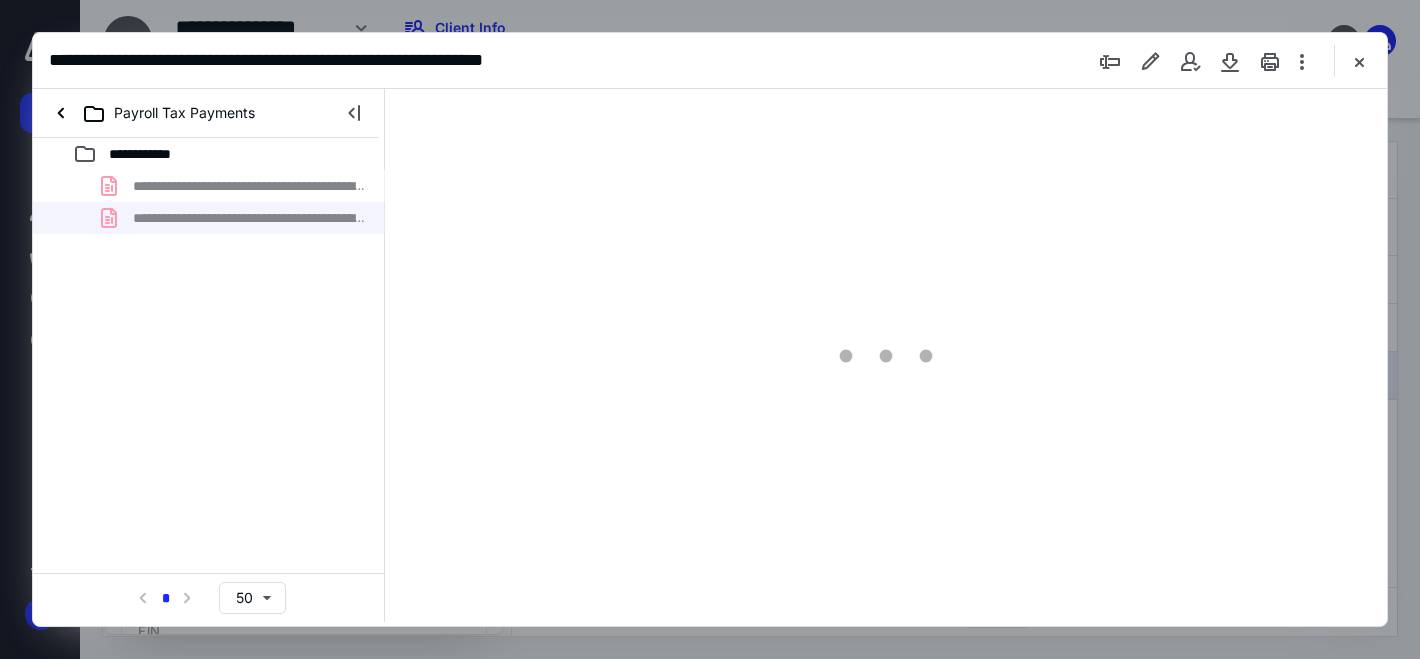 scroll, scrollTop: 0, scrollLeft: 0, axis: both 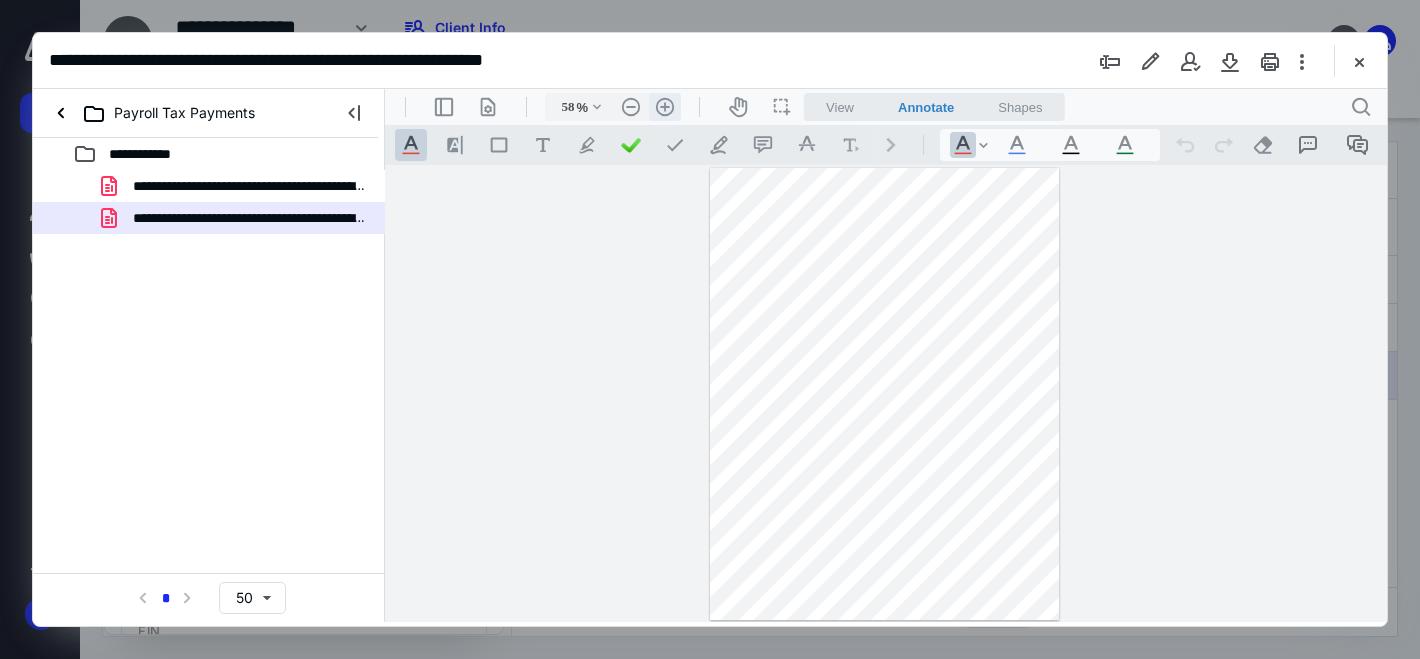 click on ".cls-1{fill:#abb0c4;} icon - header - zoom - in - line" at bounding box center (665, 107) 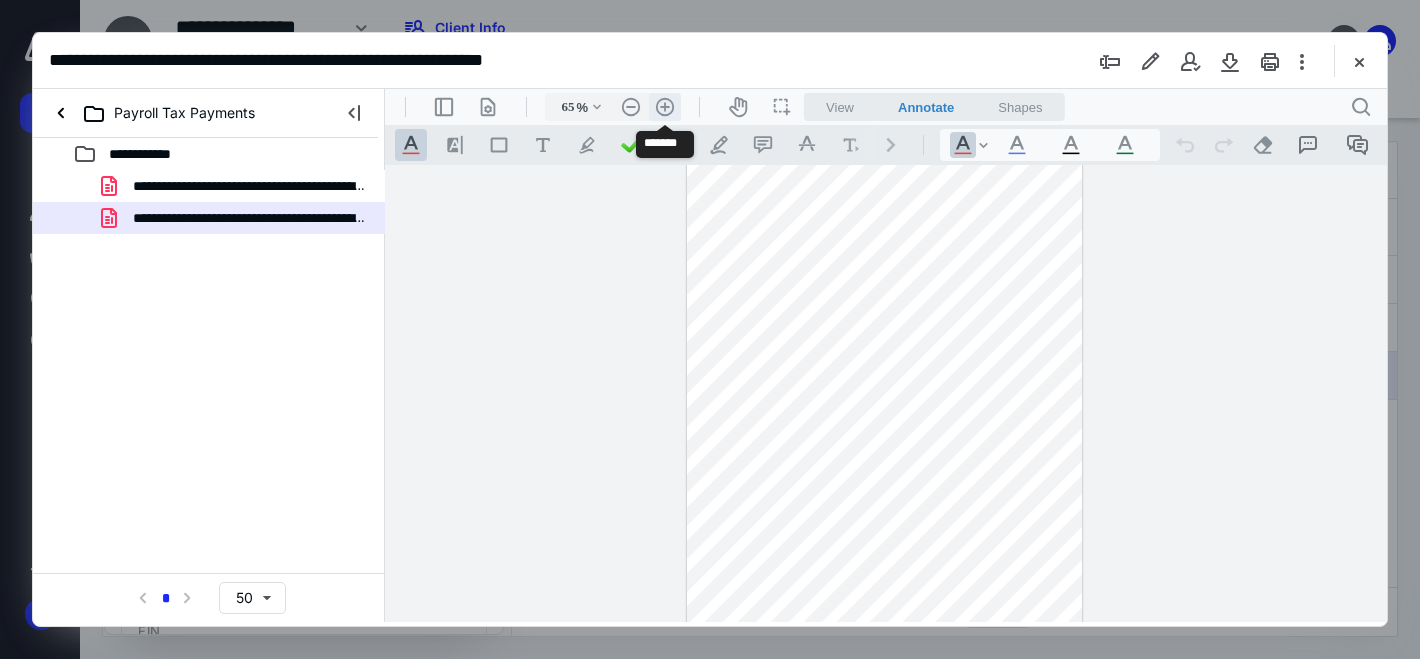 click on ".cls-1{fill:#abb0c4;} icon - header - zoom - in - line" at bounding box center (665, 107) 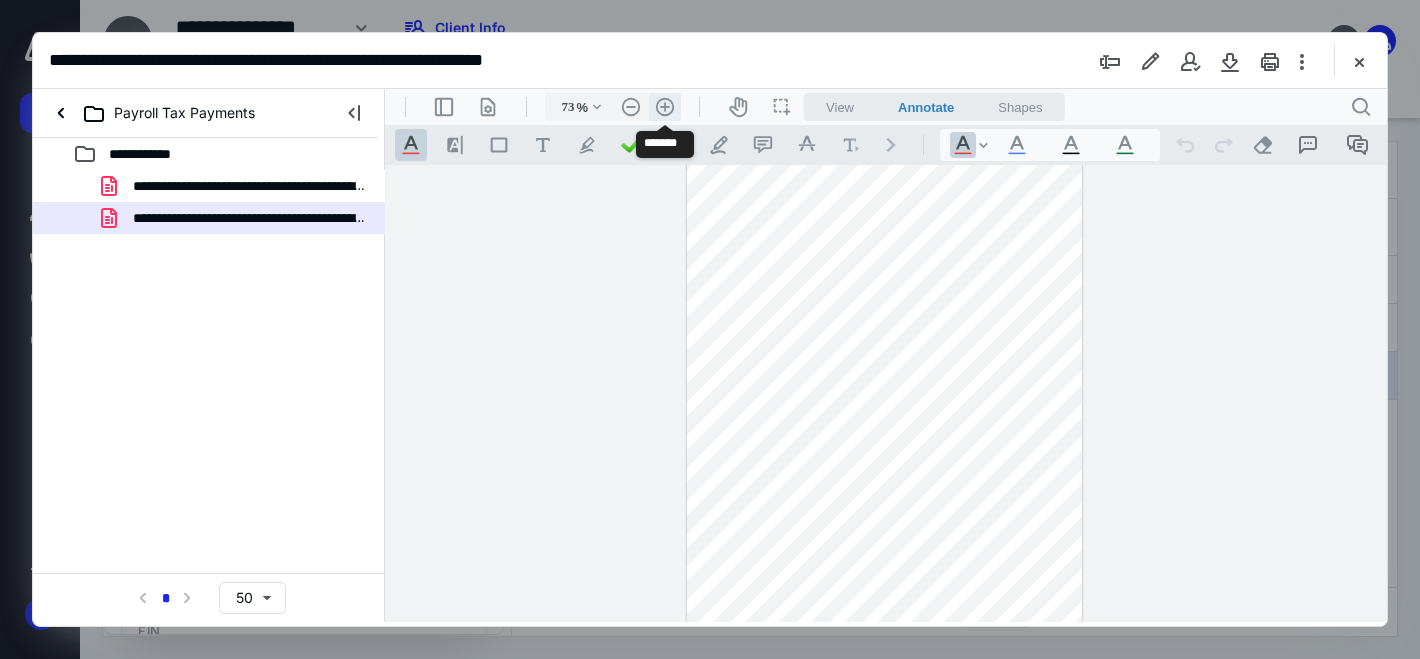 click on ".cls-1{fill:#abb0c4;} icon - header - zoom - in - line" at bounding box center [665, 107] 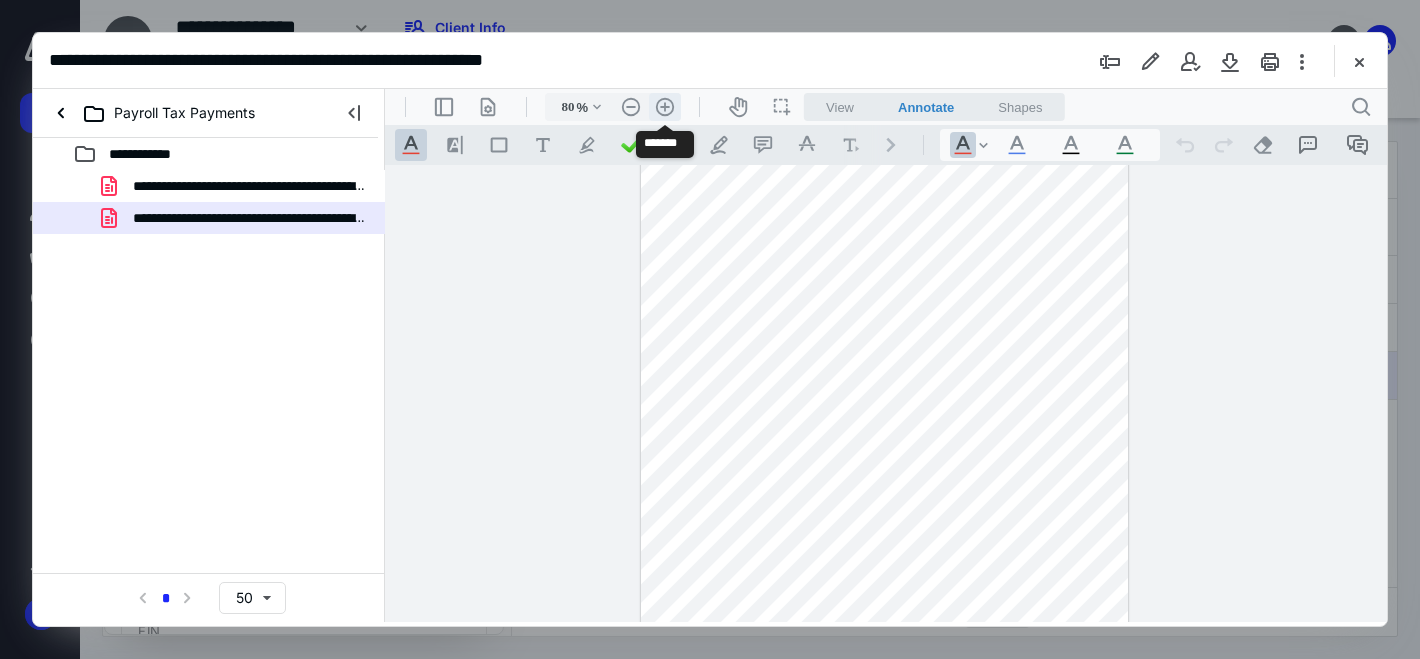 click on ".cls-1{fill:#abb0c4;} icon - header - zoom - in - line" at bounding box center [665, 107] 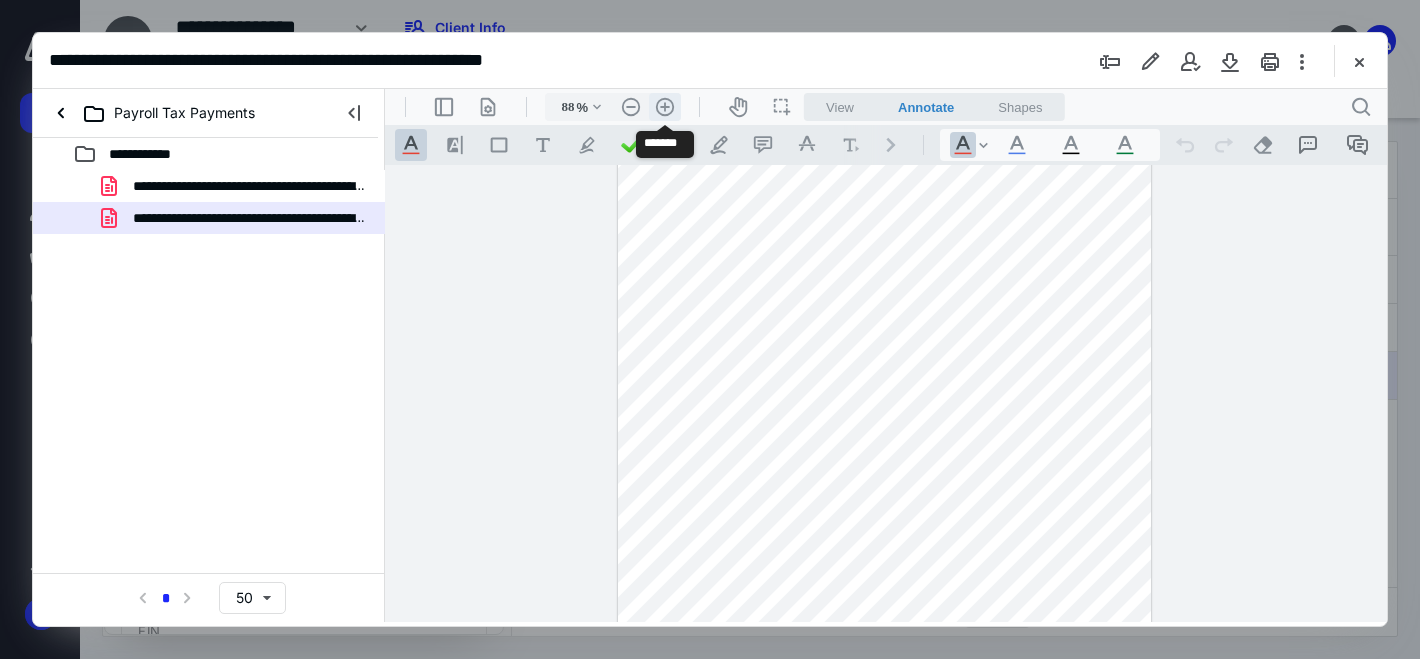 click on ".cls-1{fill:#abb0c4;} icon - header - zoom - in - line" at bounding box center [665, 107] 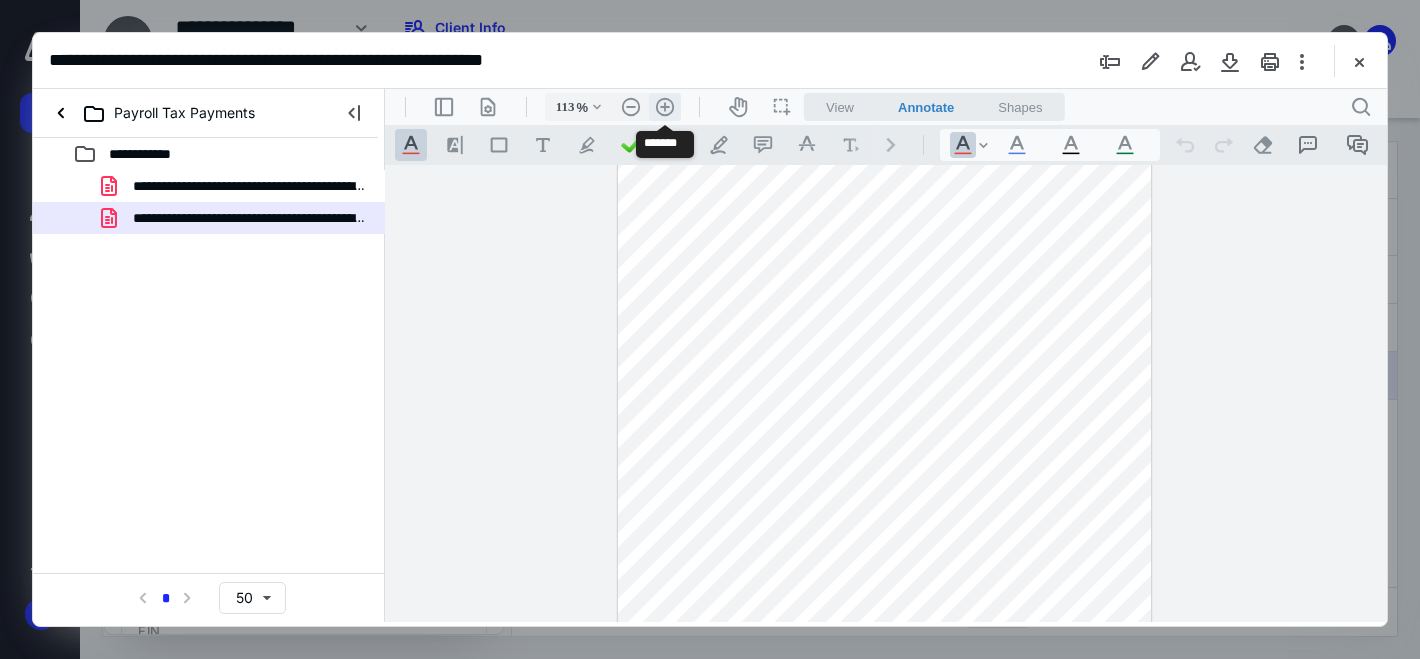 click on ".cls-1{fill:#abb0c4;} icon - header - zoom - in - line" at bounding box center [665, 107] 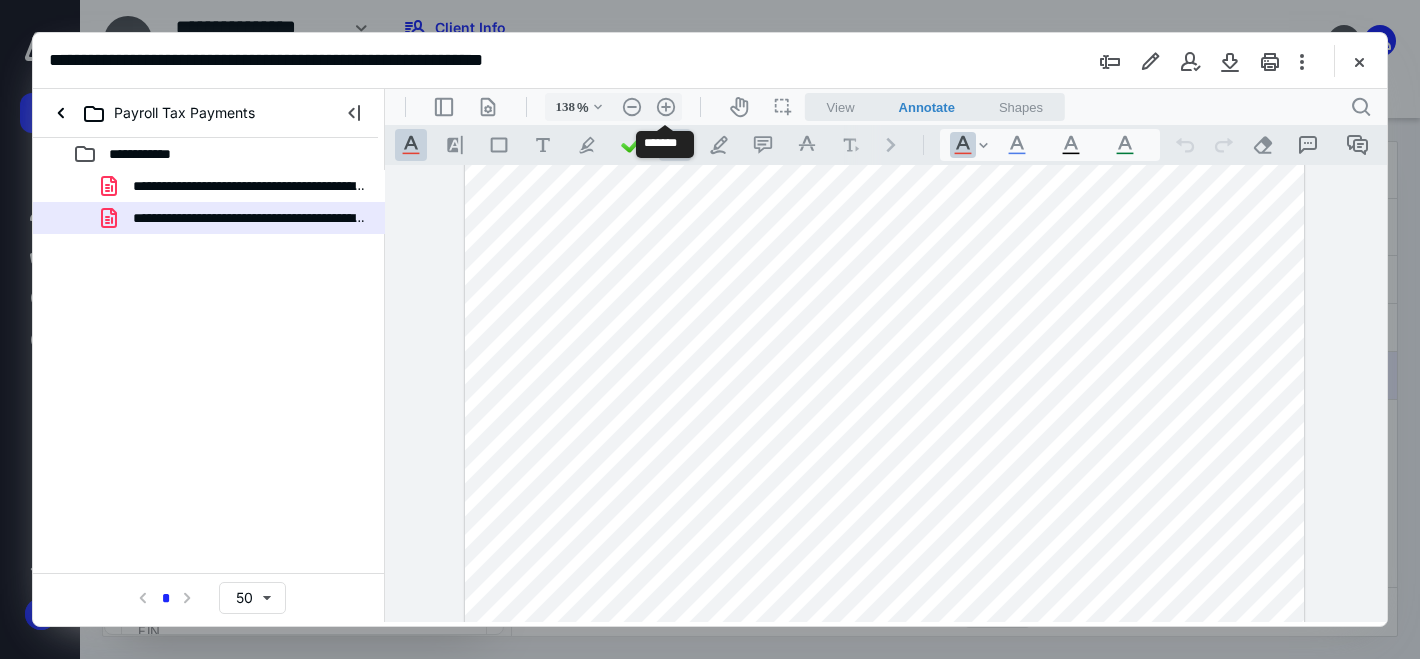 scroll, scrollTop: 265, scrollLeft: 0, axis: vertical 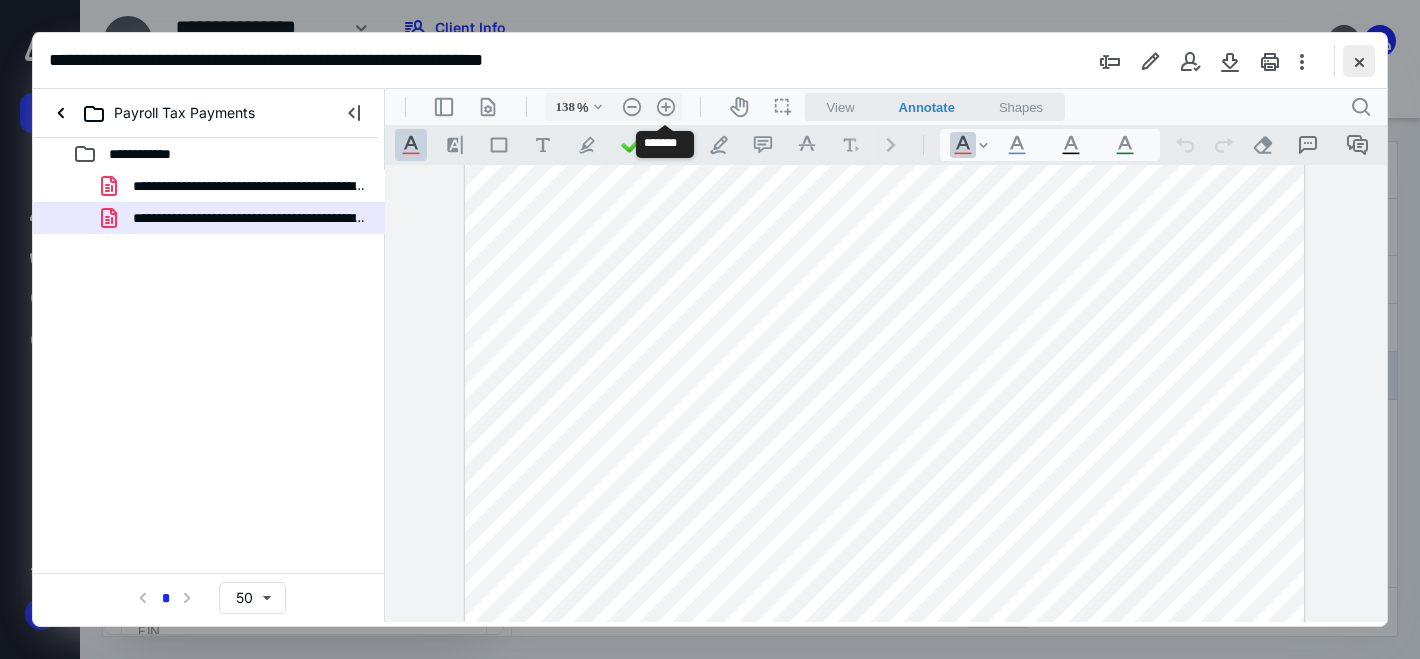 click at bounding box center (1359, 61) 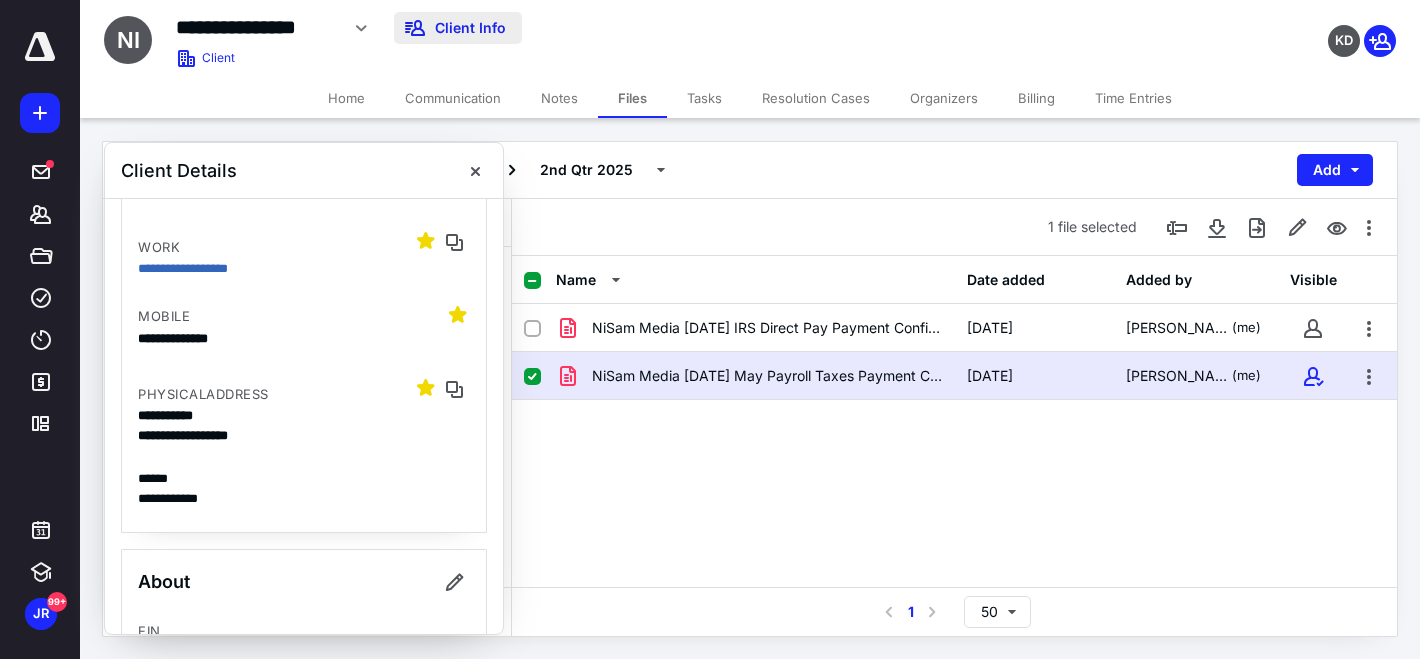 click on "Client Info" at bounding box center [458, 28] 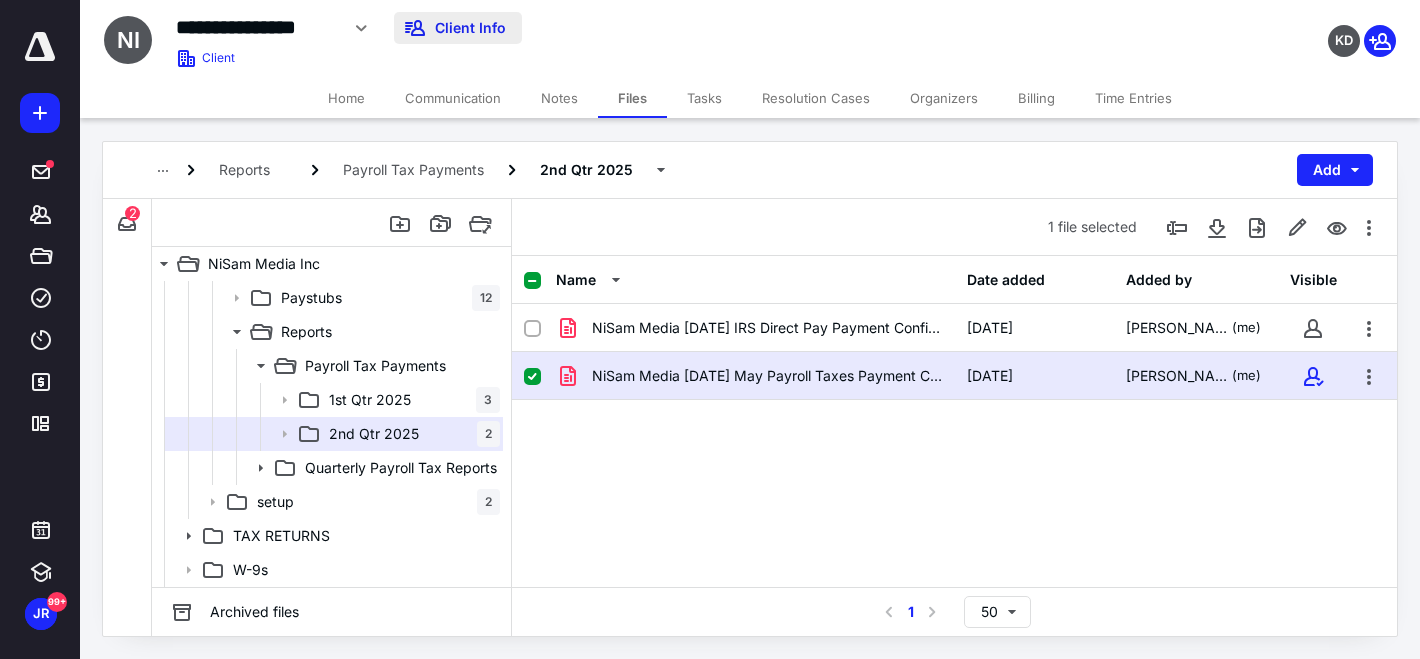 click on "Client Info" at bounding box center [458, 28] 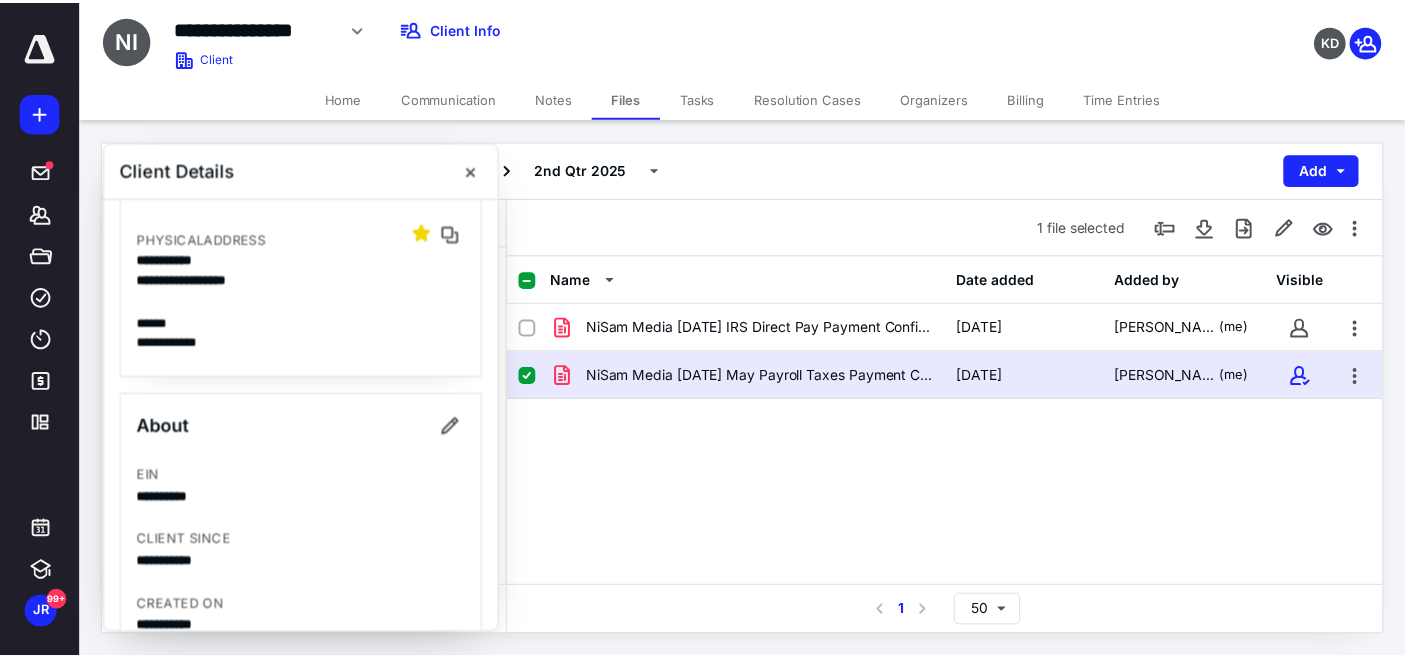 scroll, scrollTop: 537, scrollLeft: 0, axis: vertical 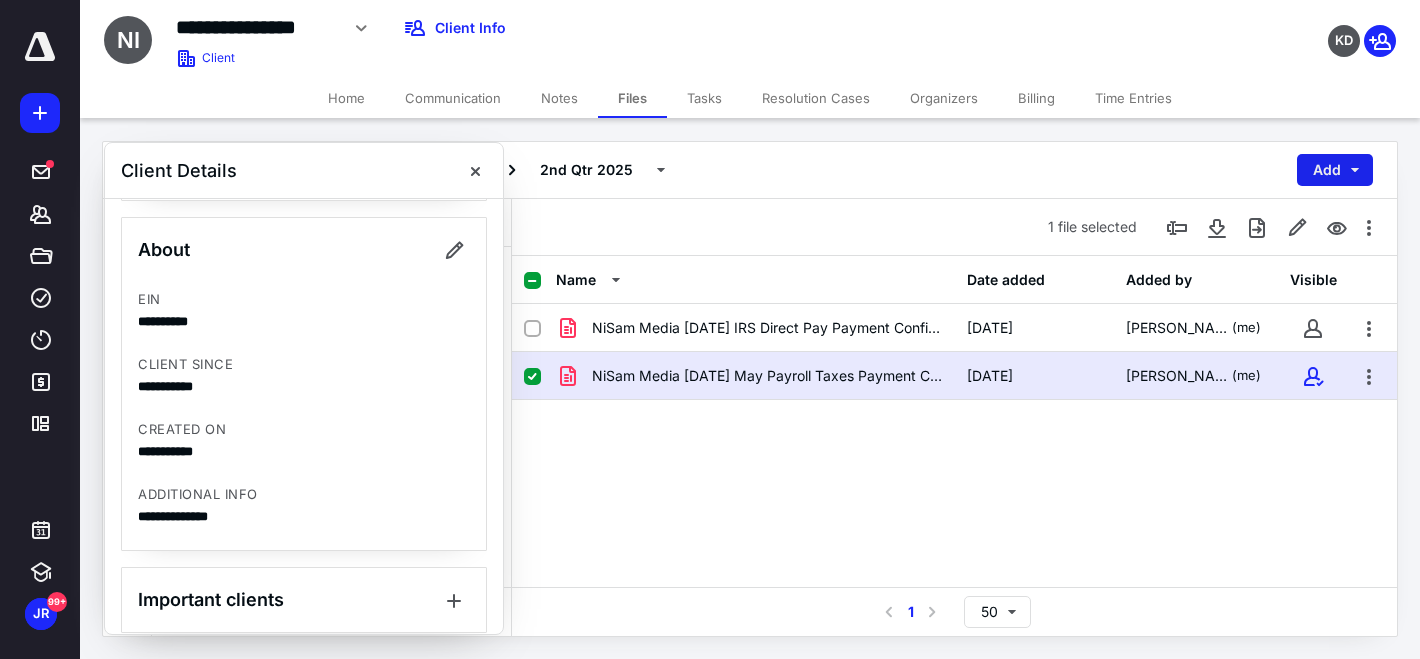 click on "Add" at bounding box center [1335, 170] 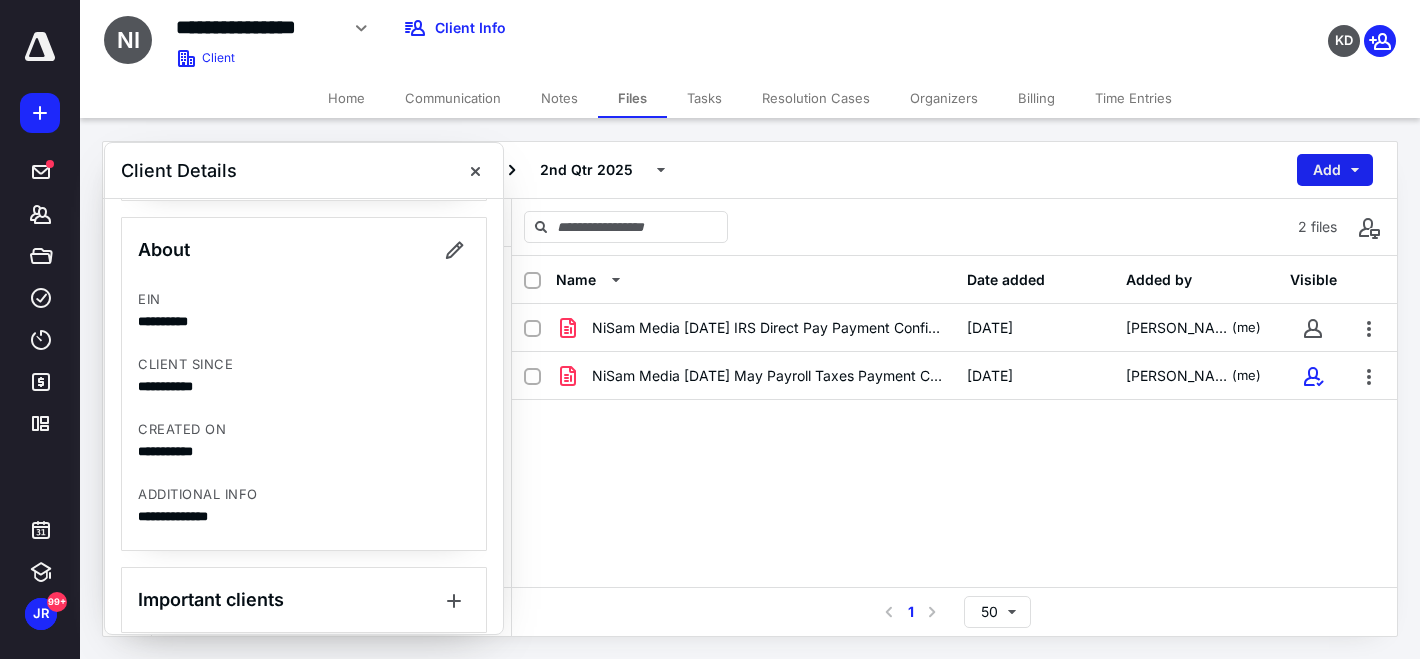 click on "Add" at bounding box center (1335, 170) 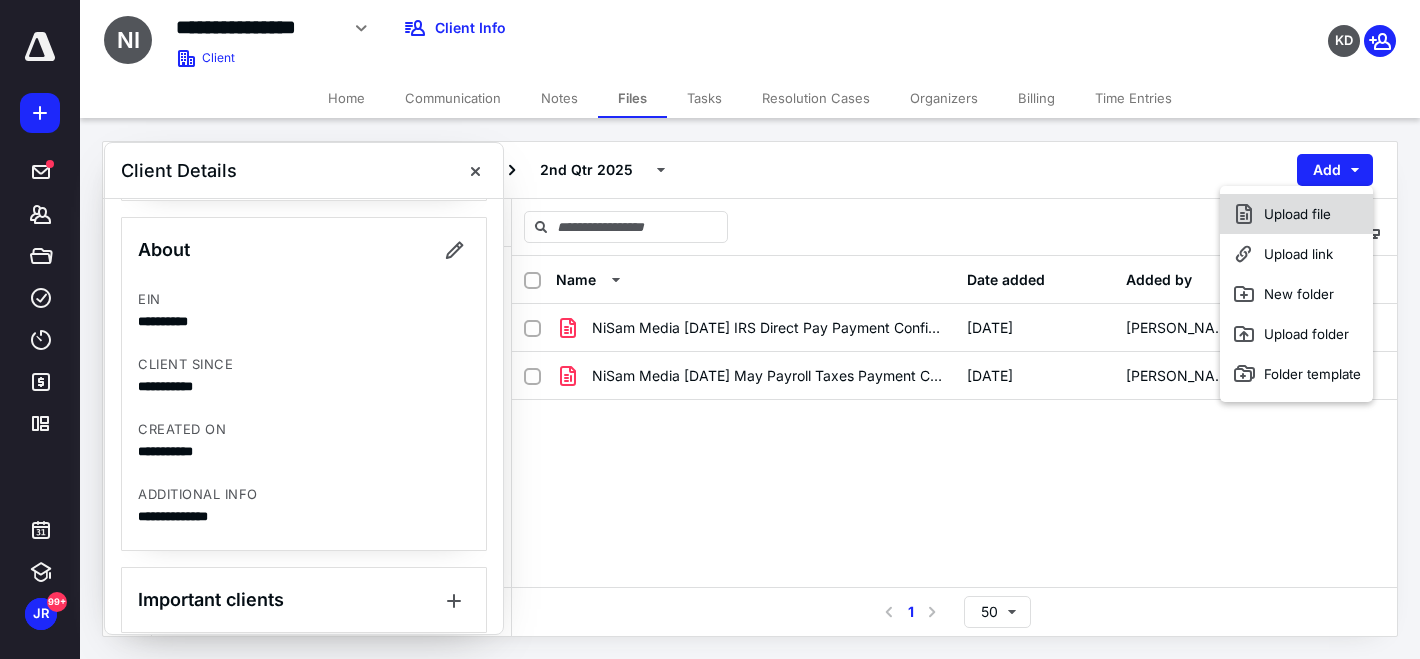 click on "Upload file" at bounding box center [1296, 214] 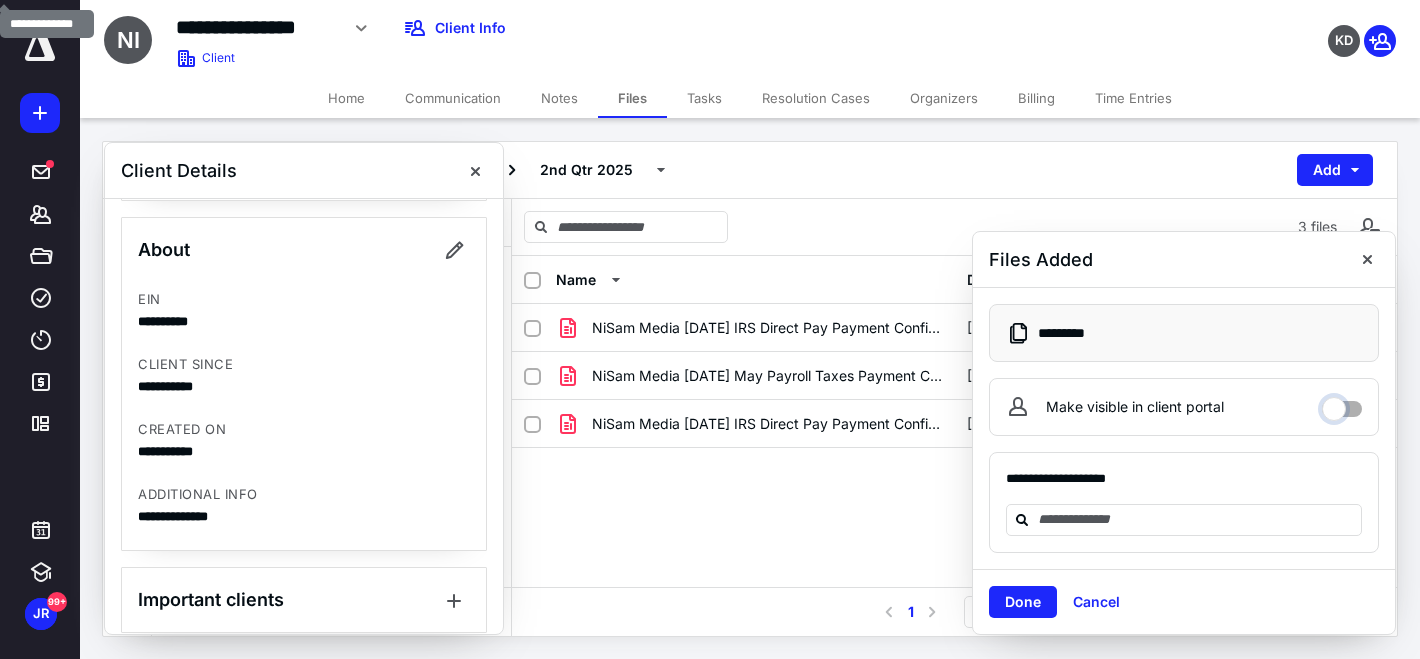 drag, startPoint x: 1340, startPoint y: 402, endPoint x: 1292, endPoint y: 429, distance: 55.072678 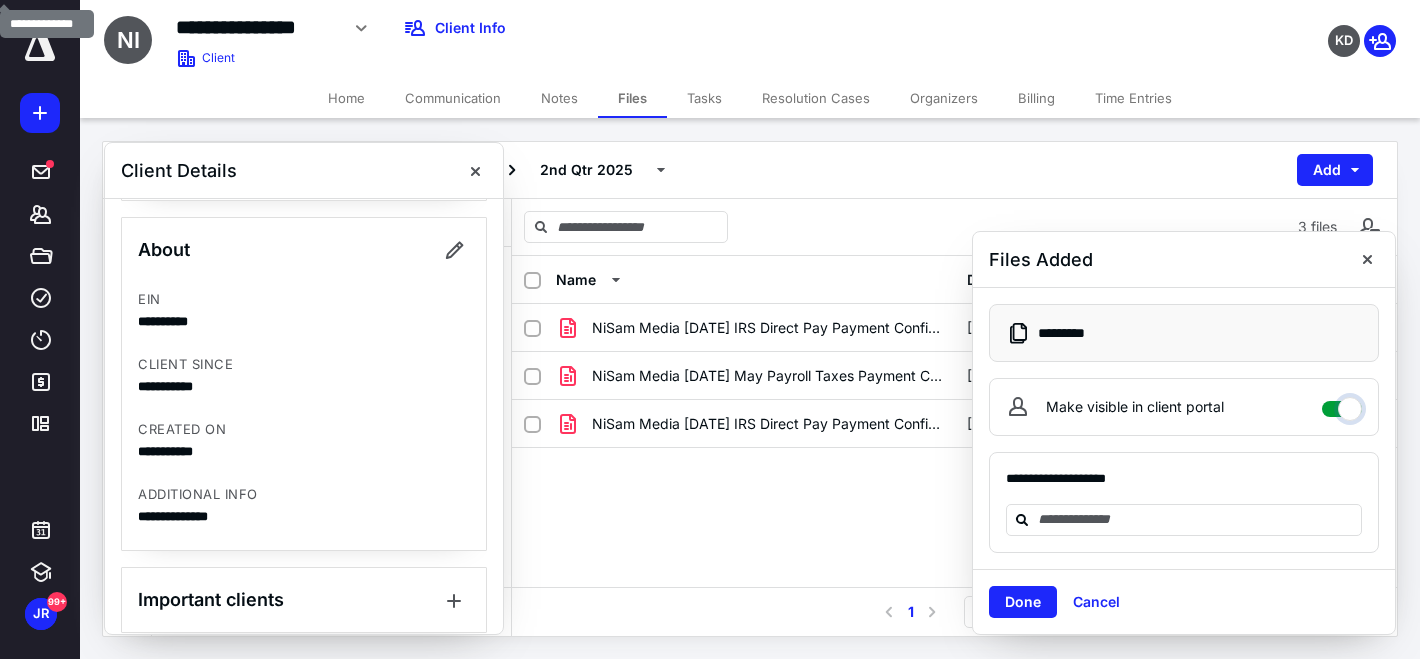 checkbox on "****" 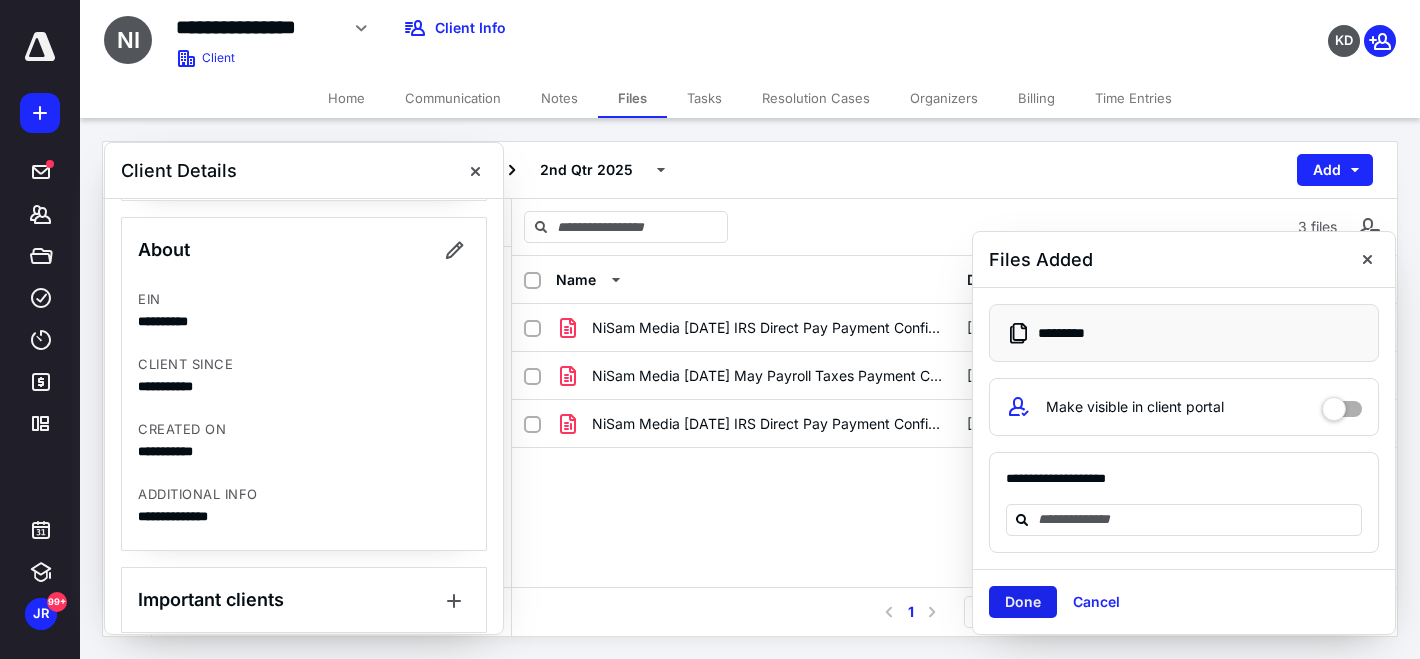 click on "Done" at bounding box center (1023, 602) 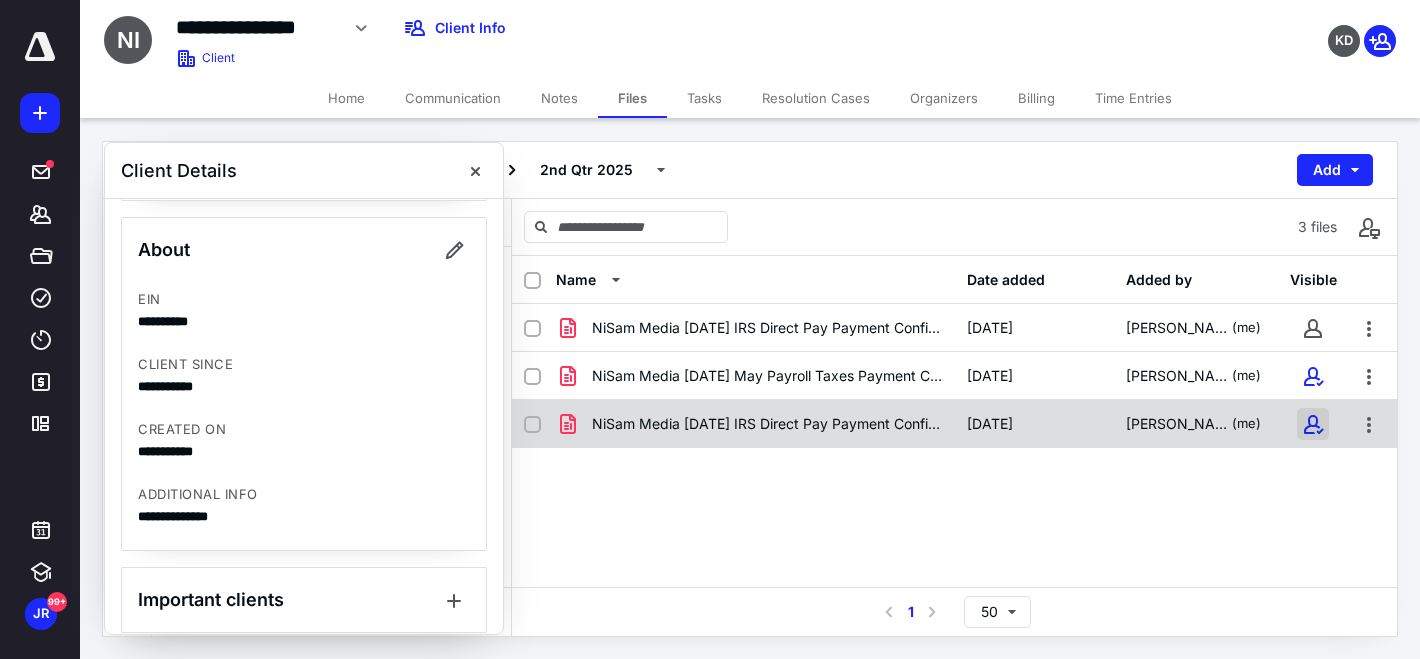 click at bounding box center [1313, 424] 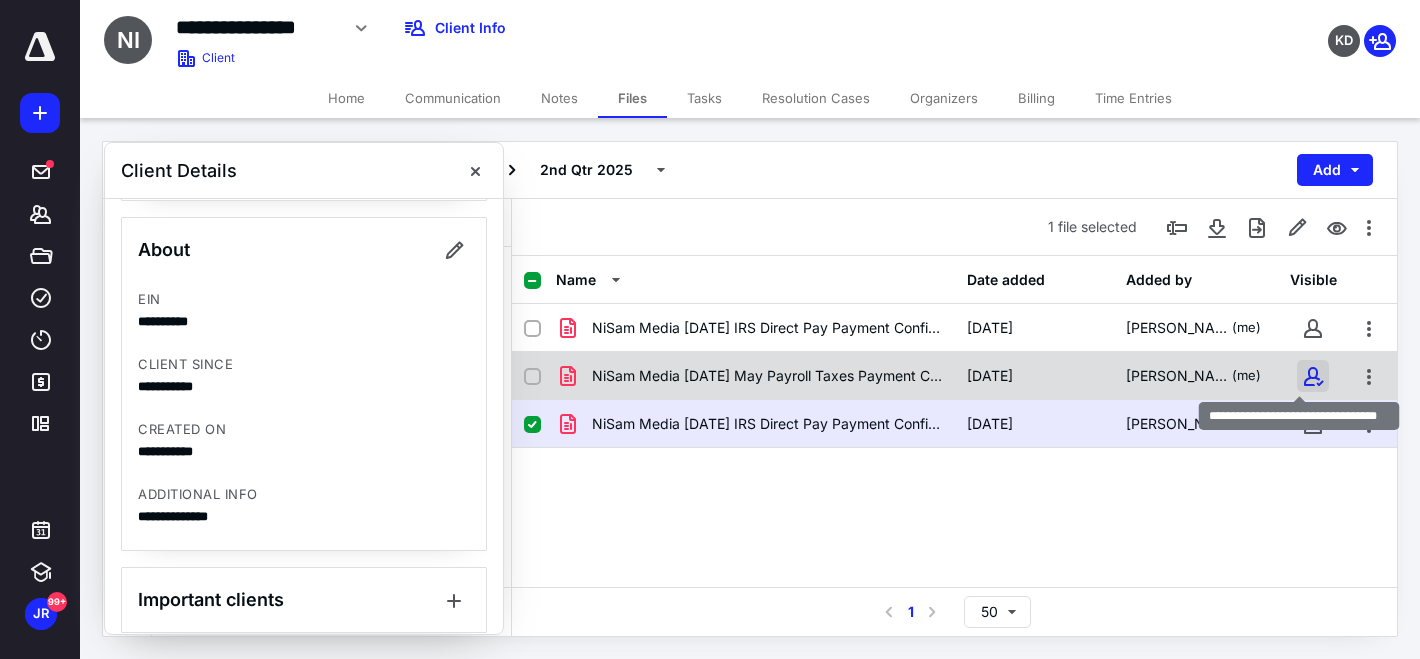 click at bounding box center [1313, 376] 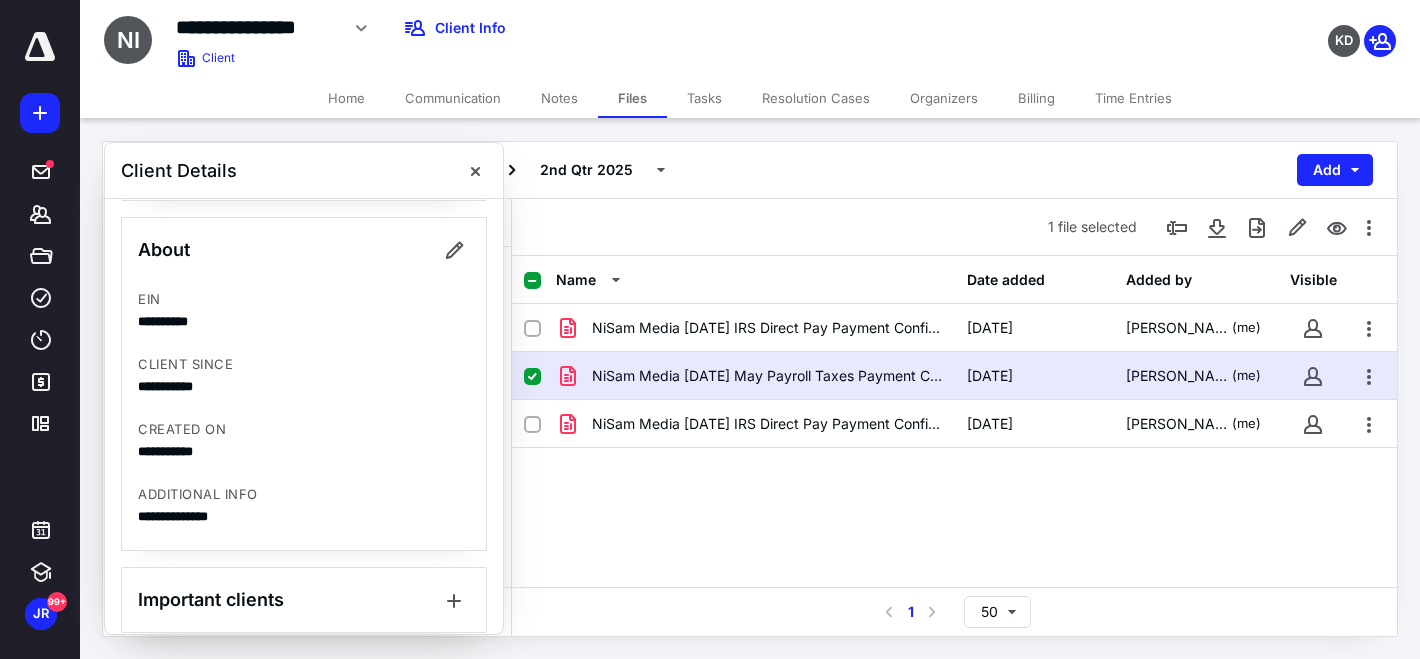 click on "NiSam Media [DATE] IRS Direct Pay Payment Confirmation.pdf [DATE] [PERSON_NAME]  (me) NiSam Media [DATE] May Payroll Taxes Payment Confirmat.pdf [DATE] [PERSON_NAME]  (me) NiSam Media [DATE] IRS Direct Pay Payment Confirm.pdf [DATE] [PERSON_NAME]  (me)" at bounding box center [954, 454] 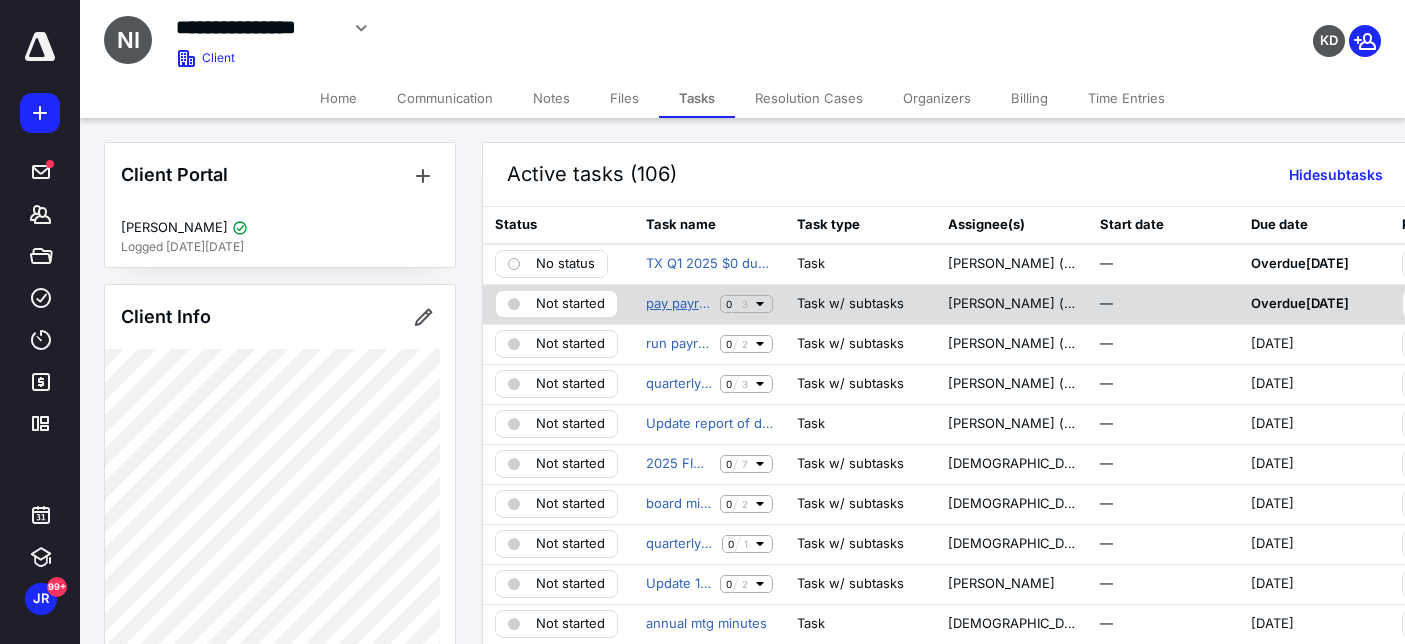 click on "pay payroll taxes" at bounding box center [679, 304] 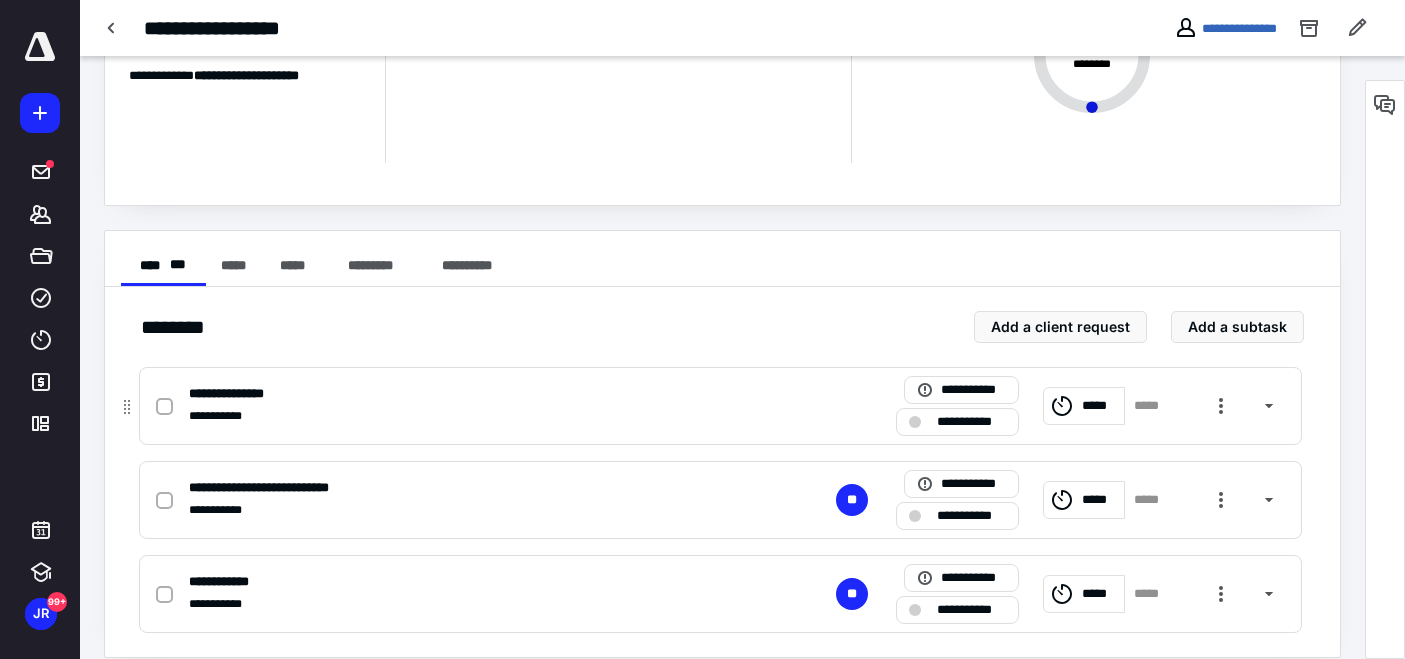 scroll, scrollTop: 234, scrollLeft: 0, axis: vertical 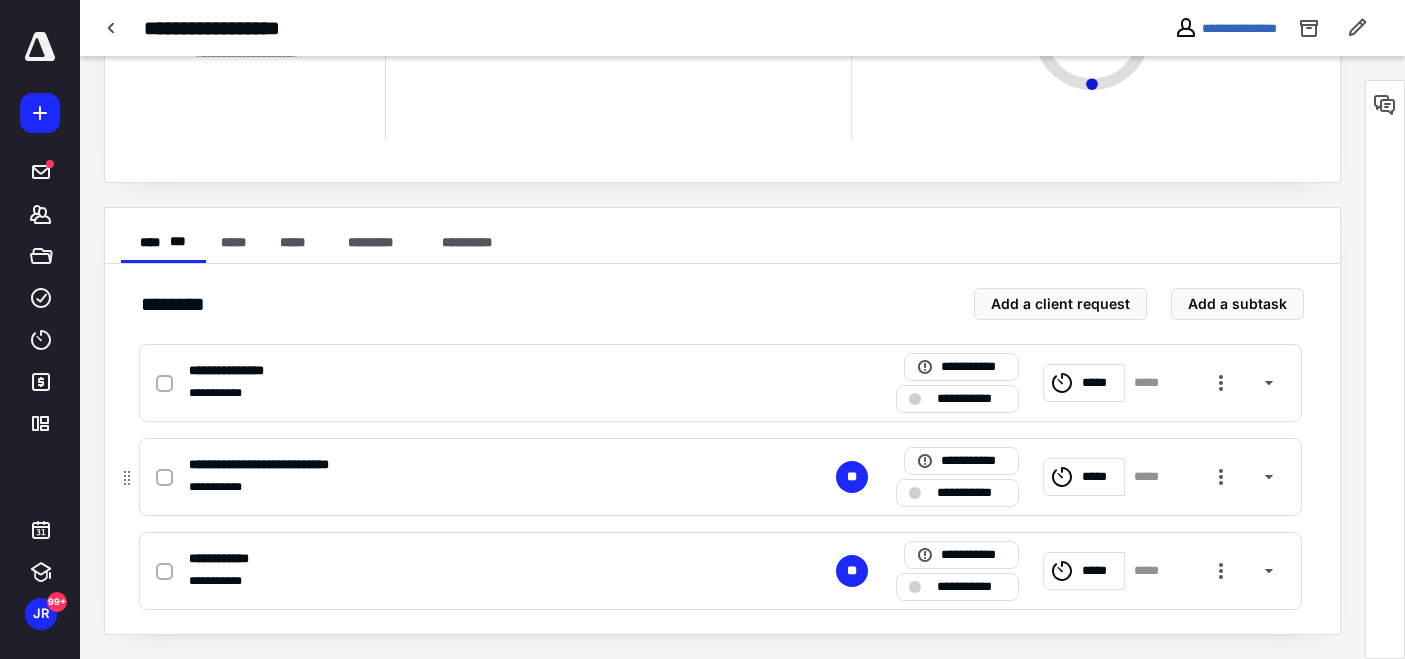 click on "**********" at bounding box center (971, 493) 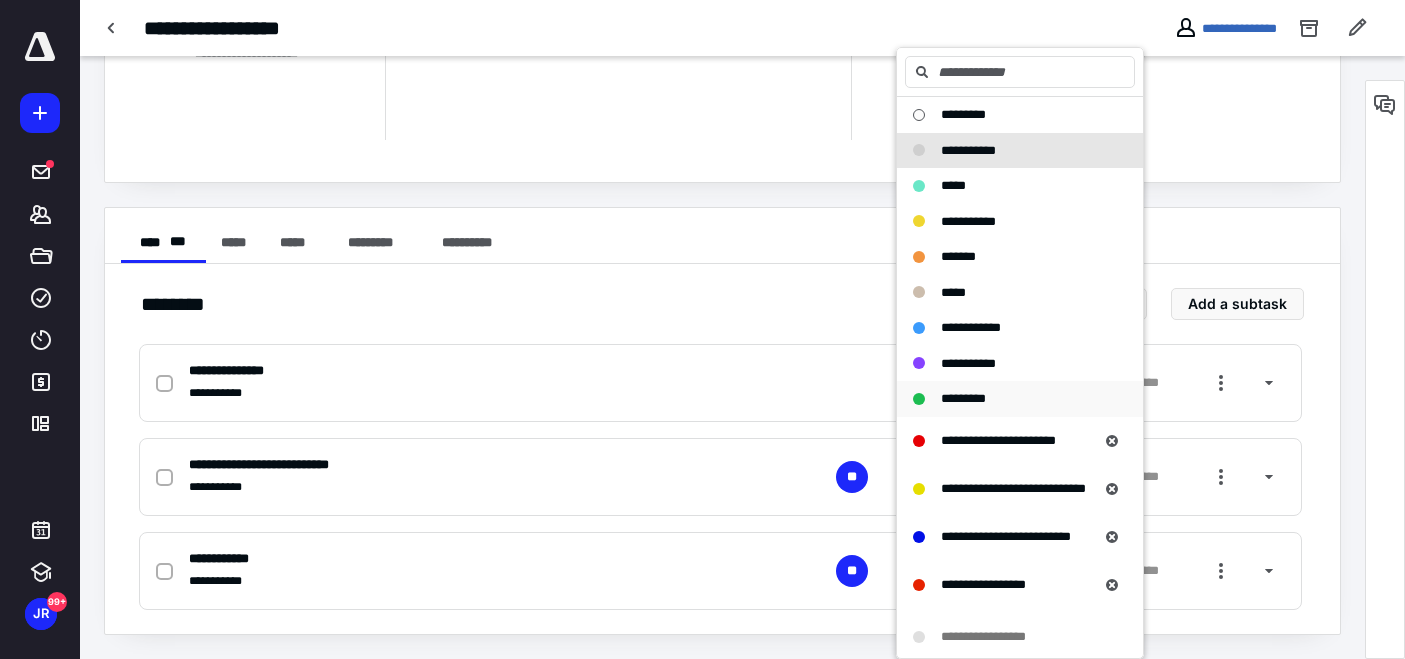 click on "*********" at bounding box center [1008, 399] 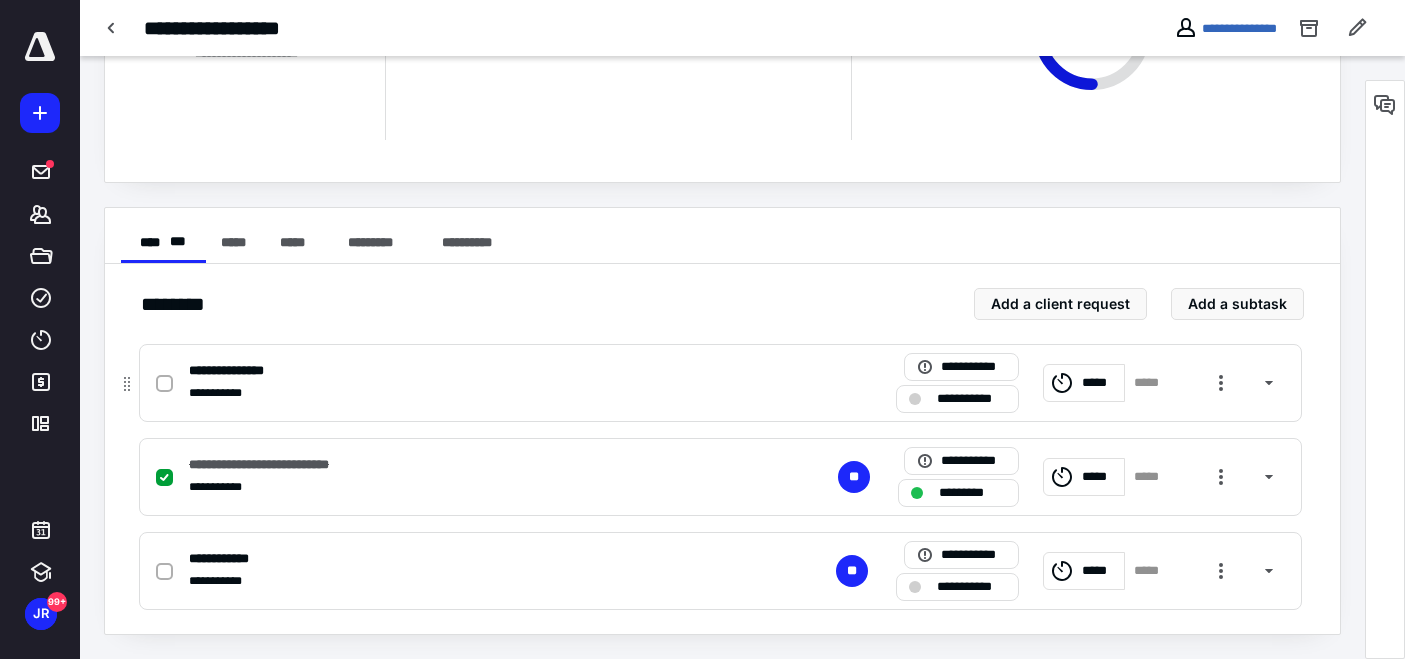 click on "**********" at bounding box center [971, 399] 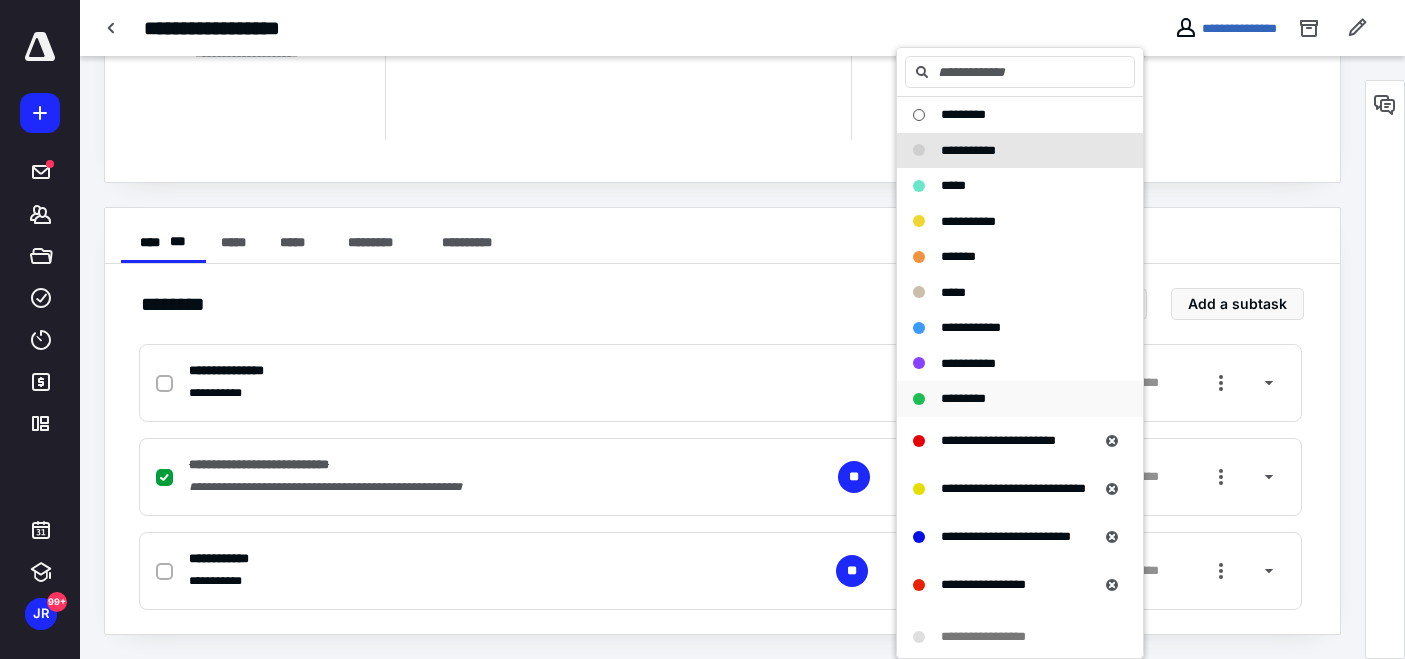 click on "*********" at bounding box center [963, 398] 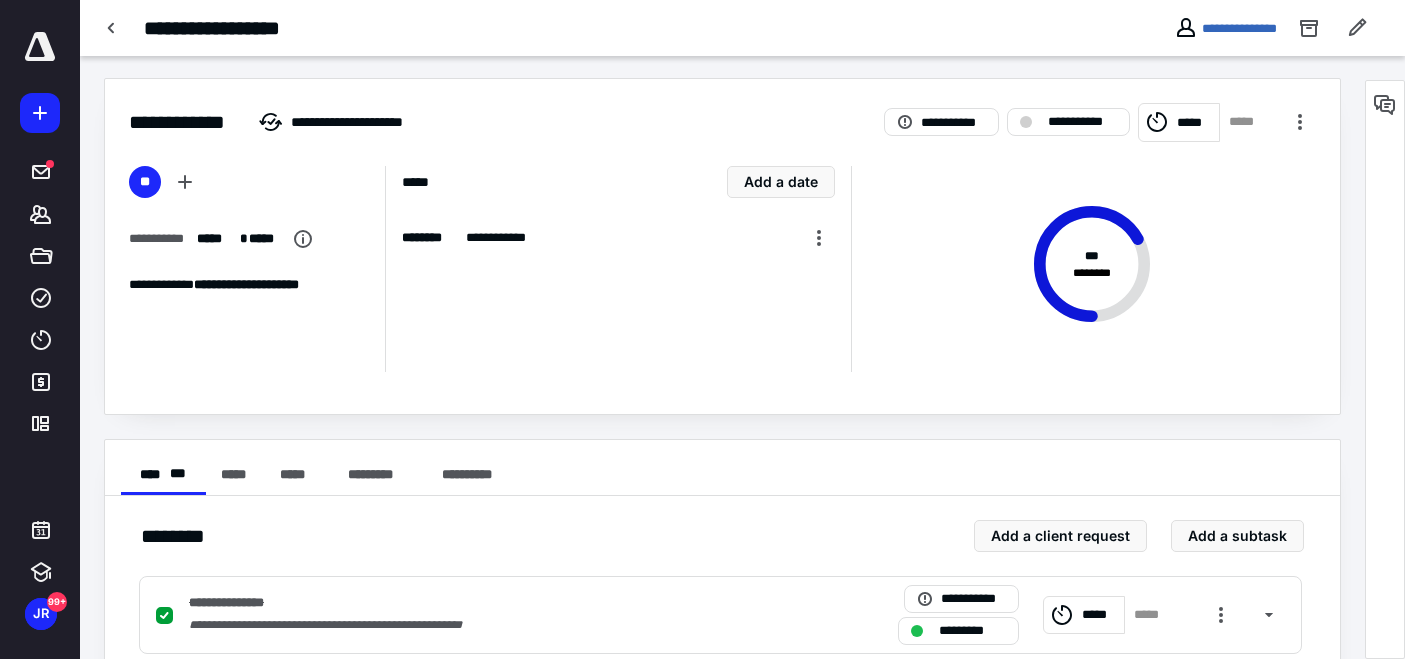 scroll, scrollTop: 0, scrollLeft: 0, axis: both 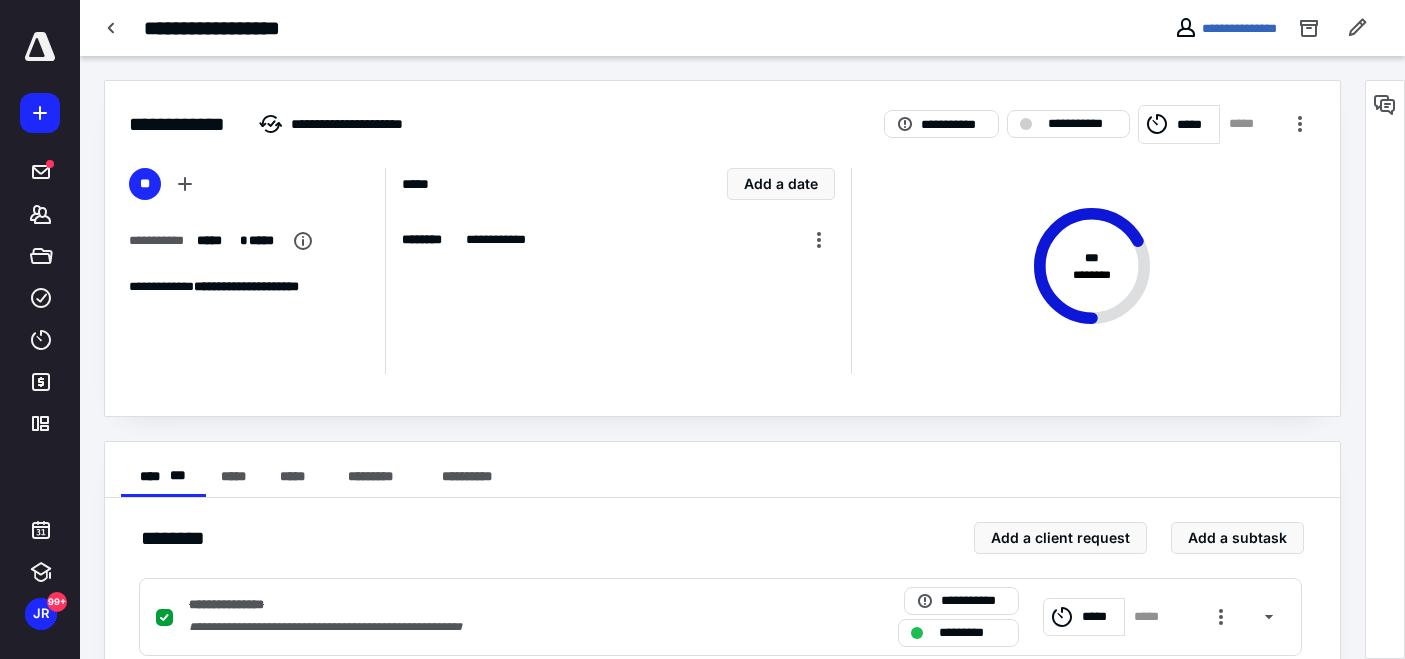 click on "*****" at bounding box center [1195, 125] 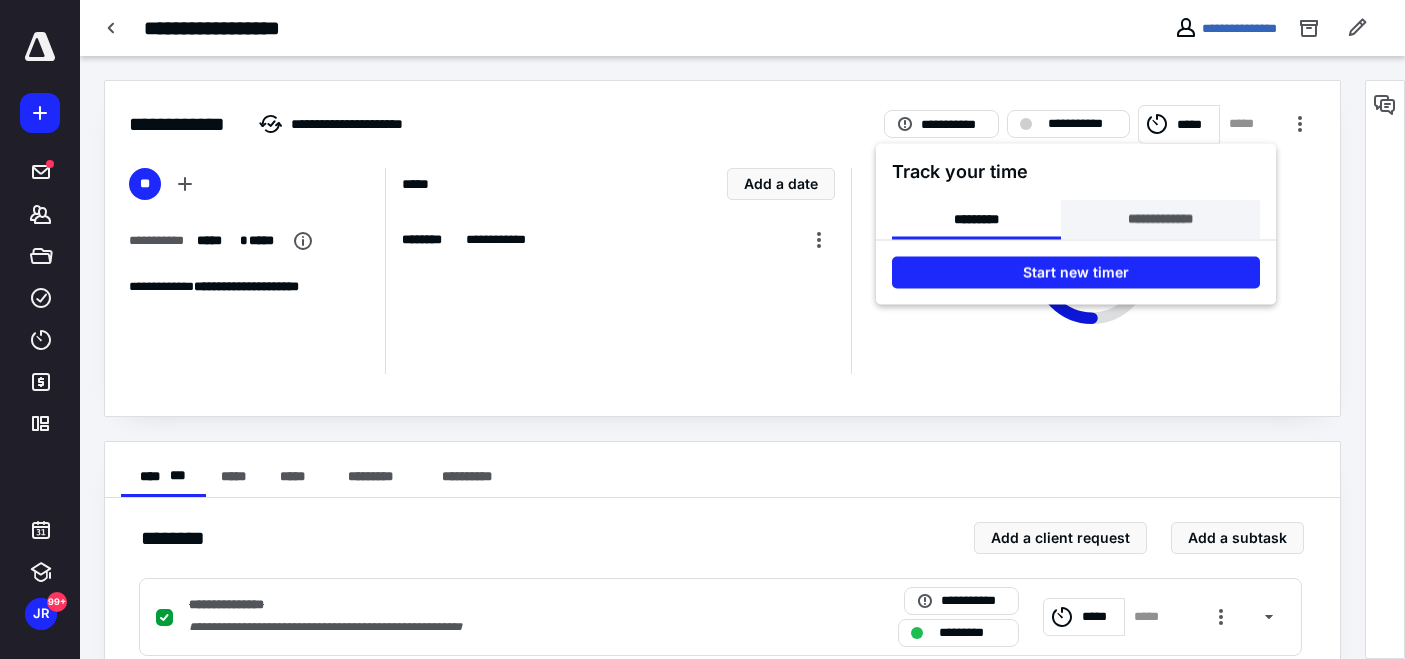 click on "**********" at bounding box center (1160, 220) 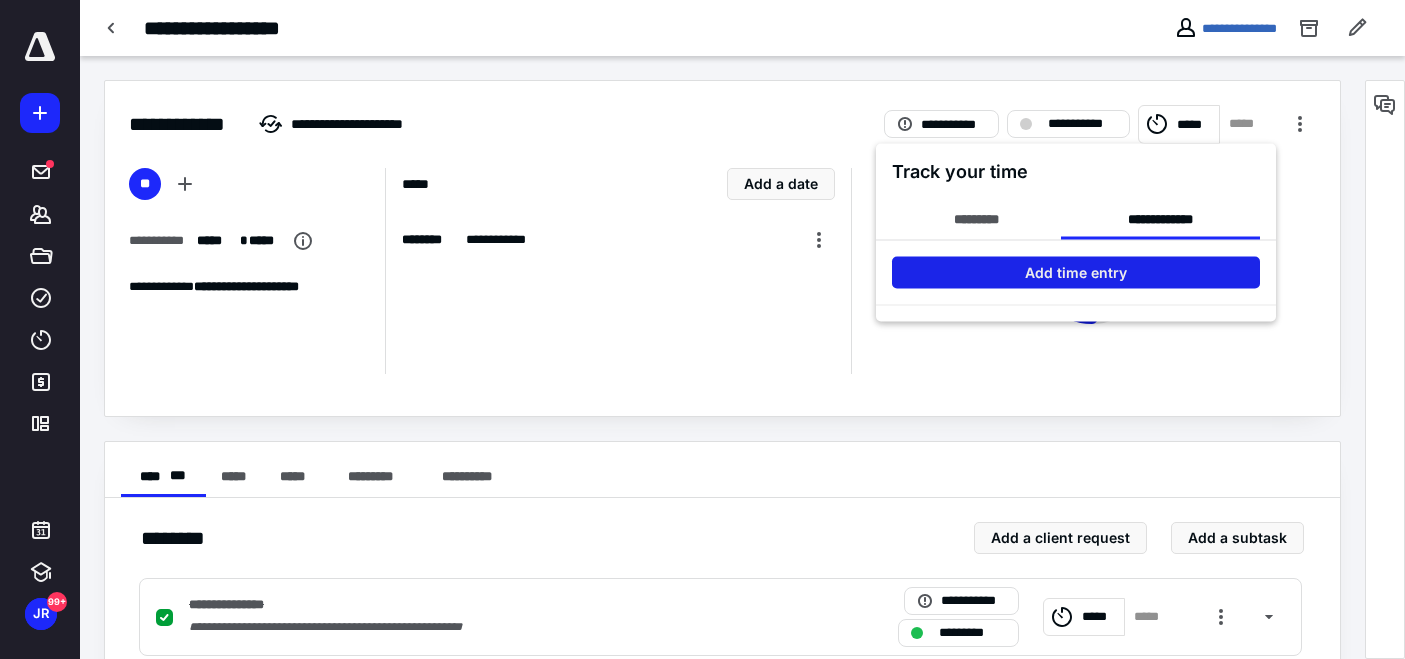 click on "Add time entry" at bounding box center [1076, 273] 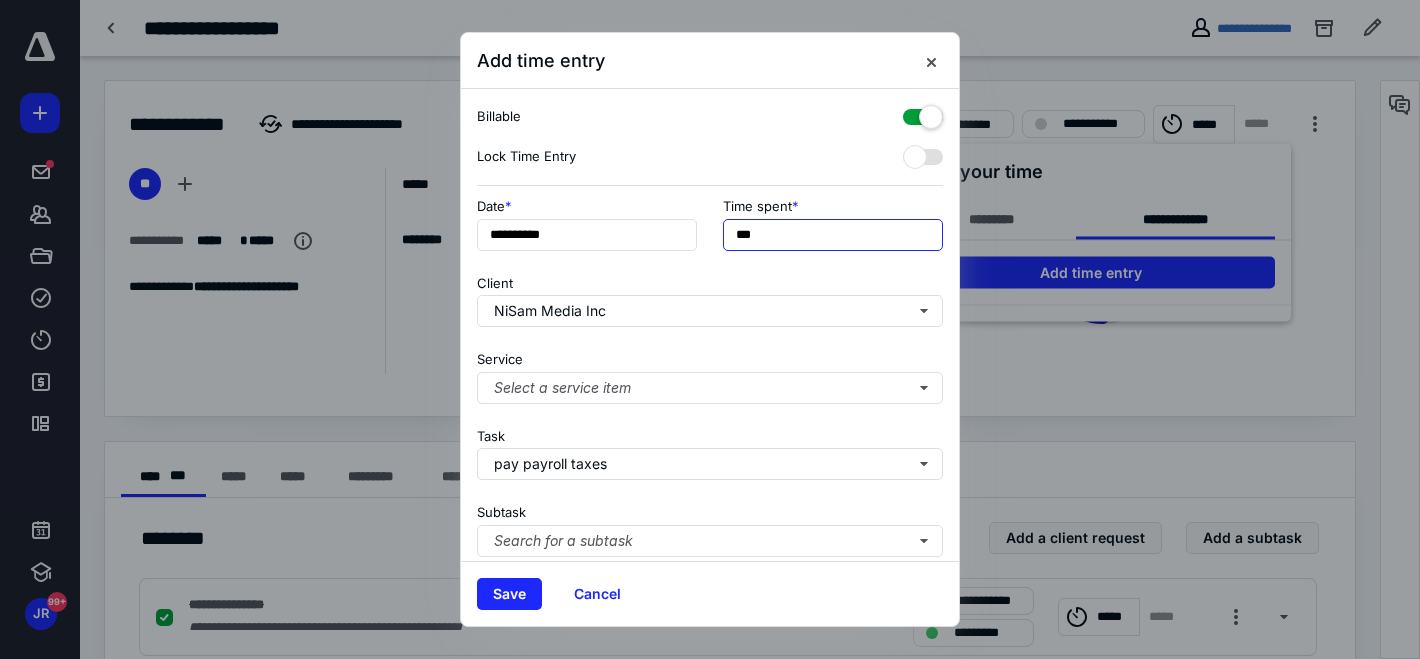 drag, startPoint x: 753, startPoint y: 238, endPoint x: 736, endPoint y: 237, distance: 17.029387 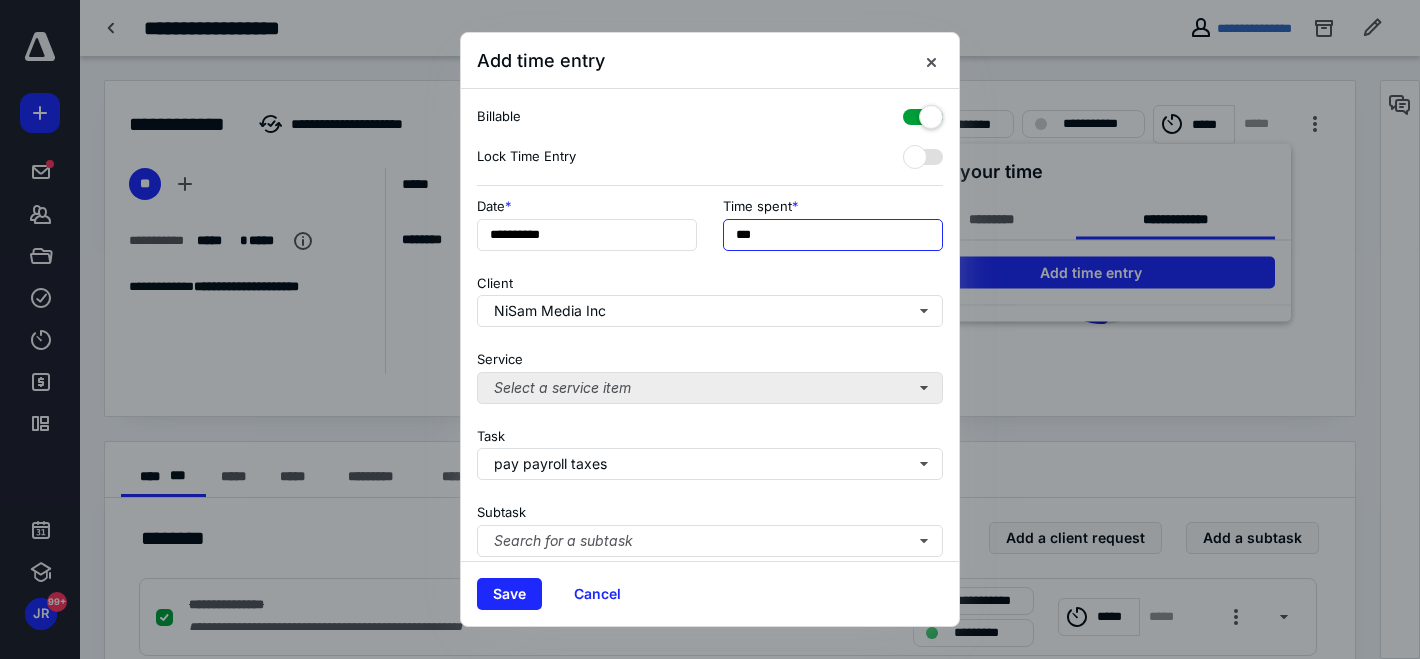 type on "***" 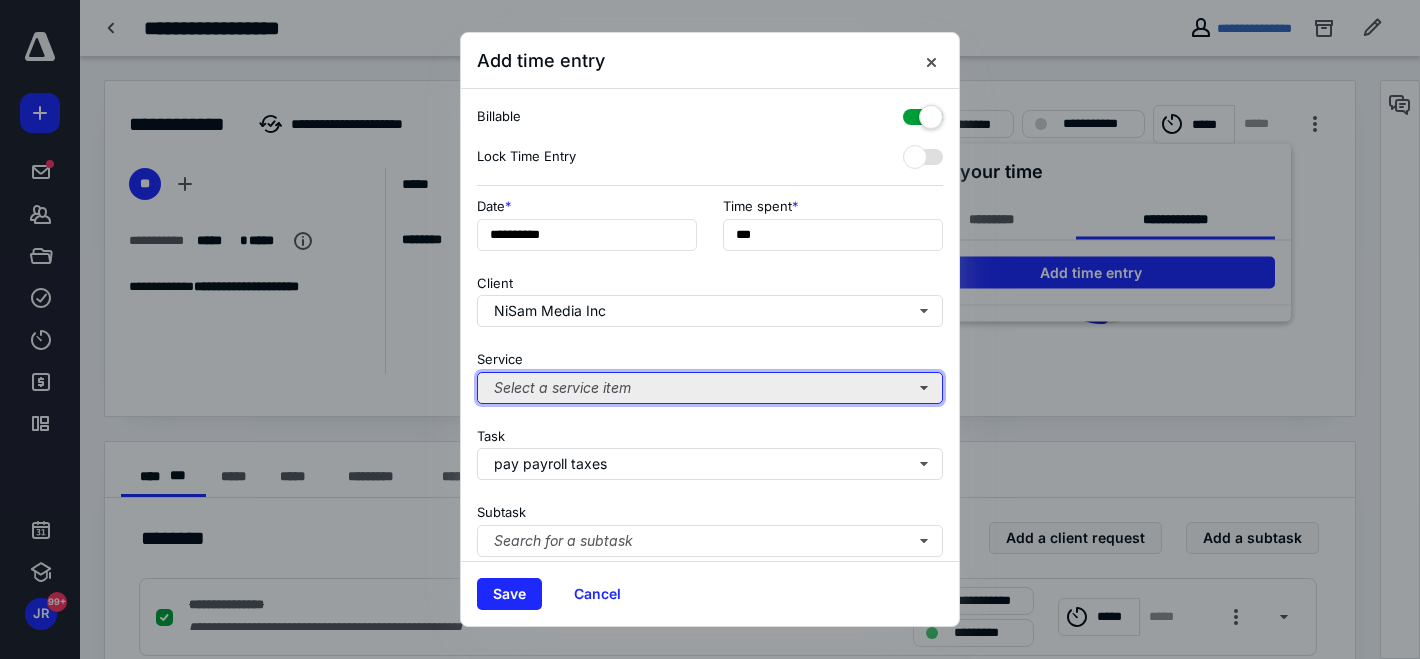click on "Select a service item" at bounding box center [710, 388] 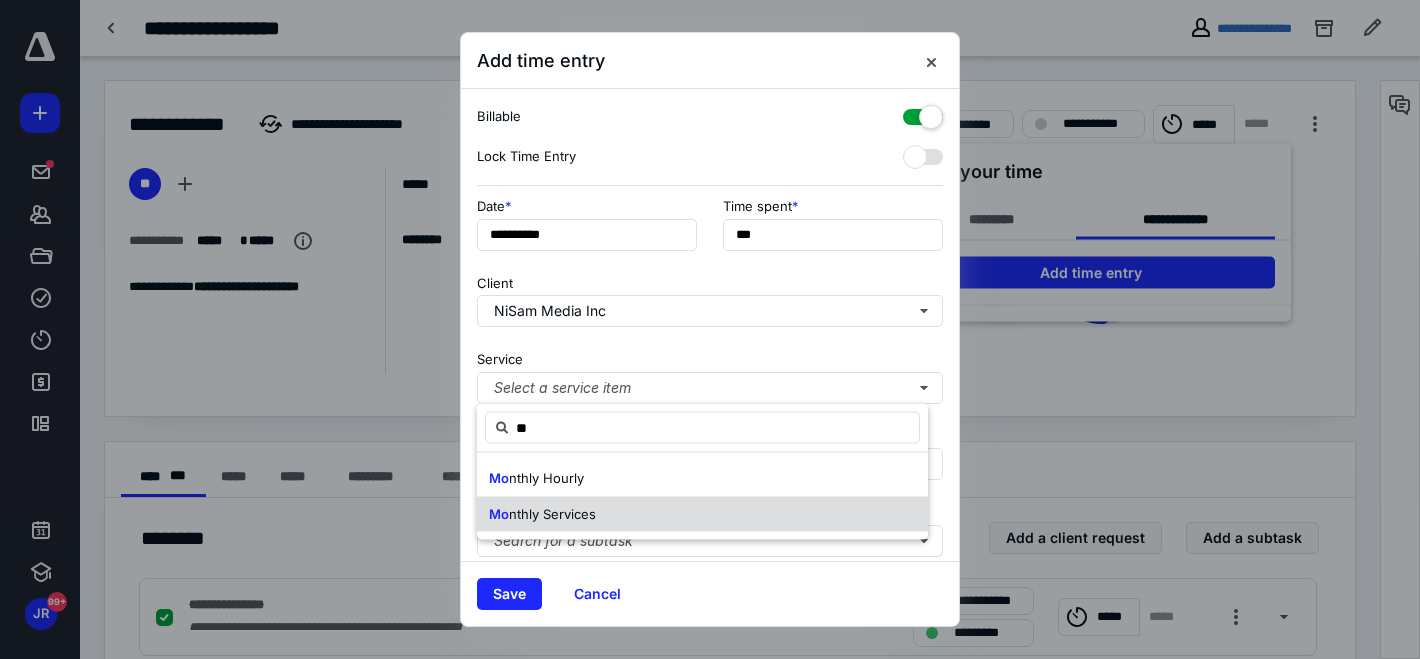 click on "Mo nthly Services" at bounding box center [702, 514] 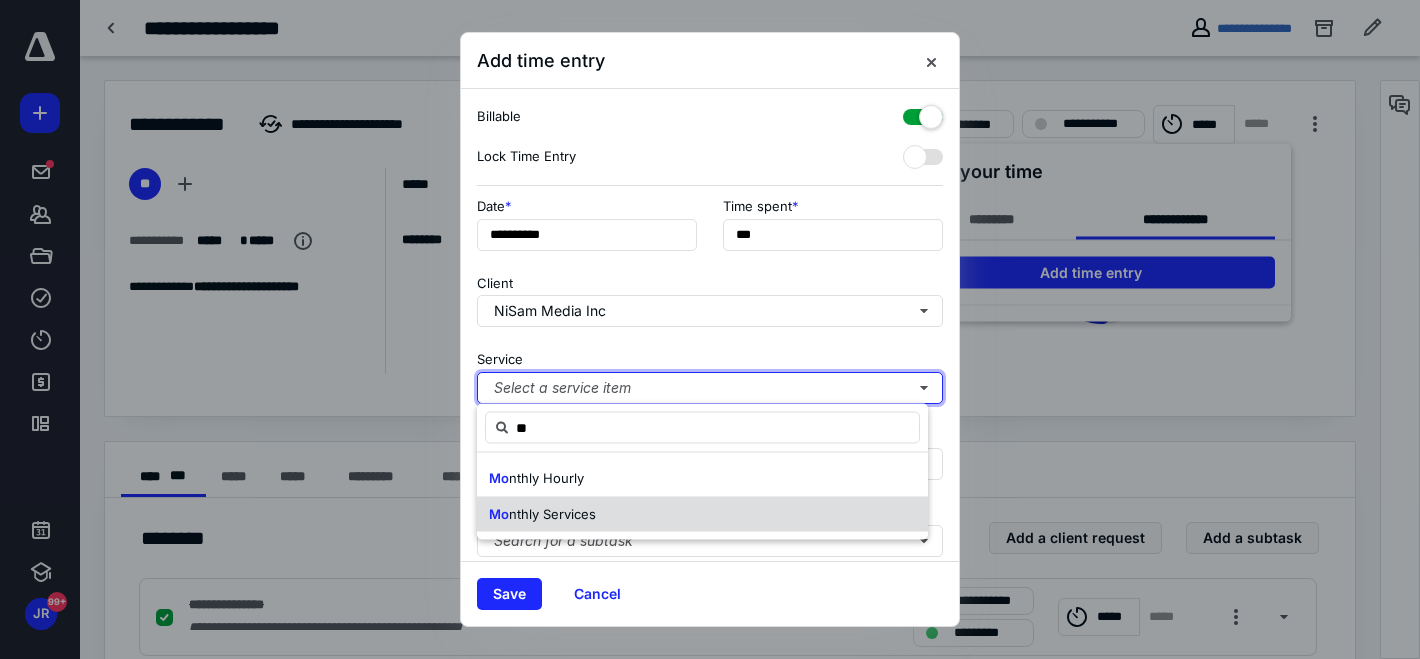 type 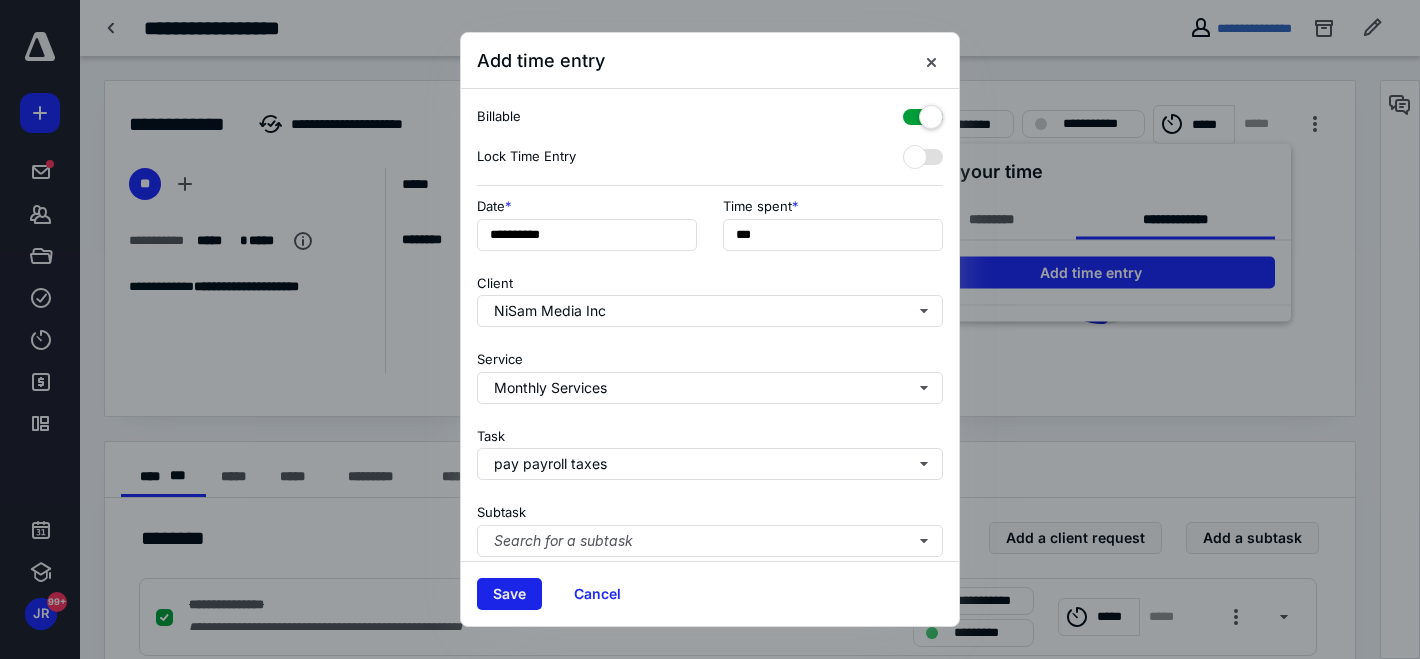 click on "Save" at bounding box center (509, 594) 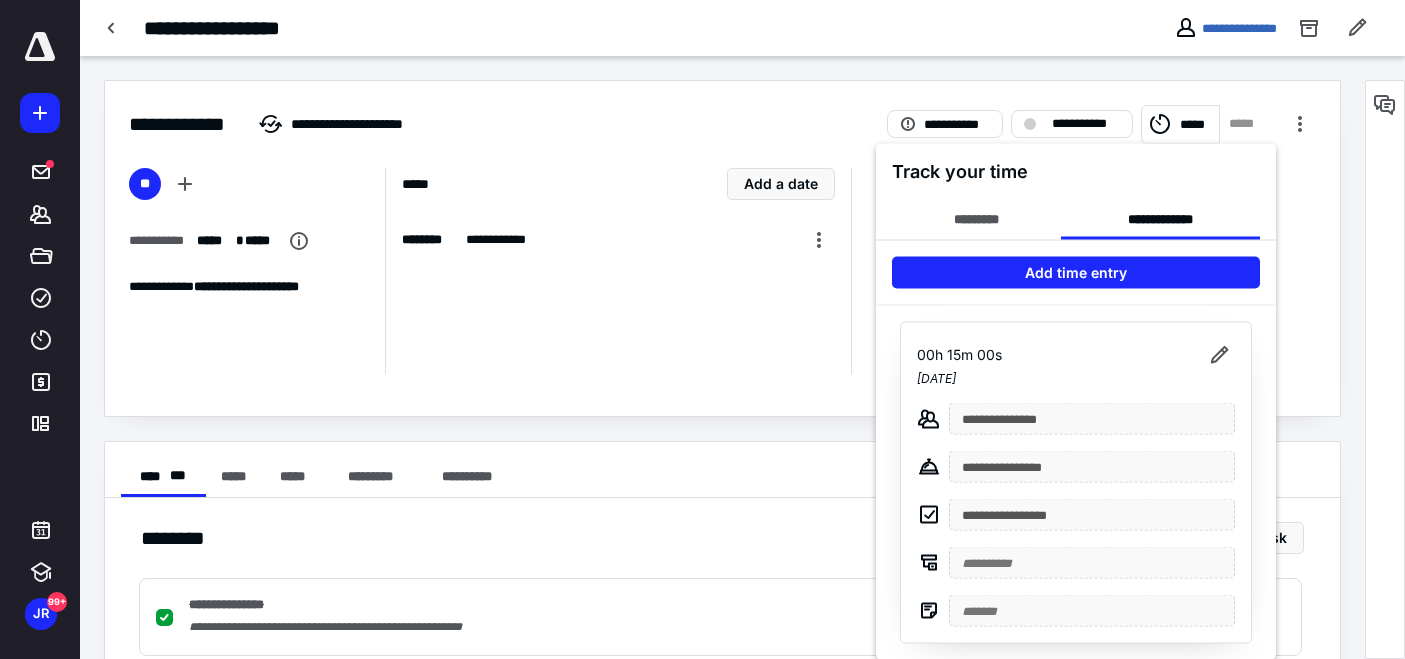 click at bounding box center [702, 329] 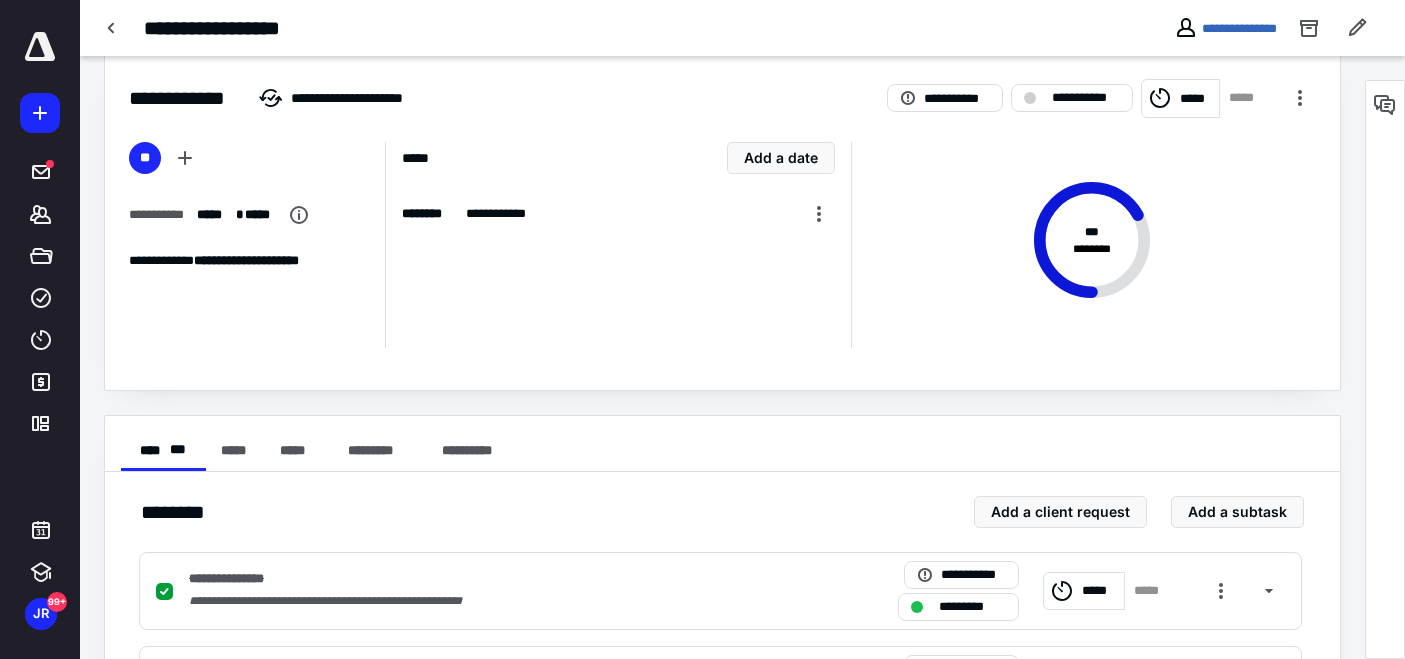 scroll, scrollTop: 0, scrollLeft: 0, axis: both 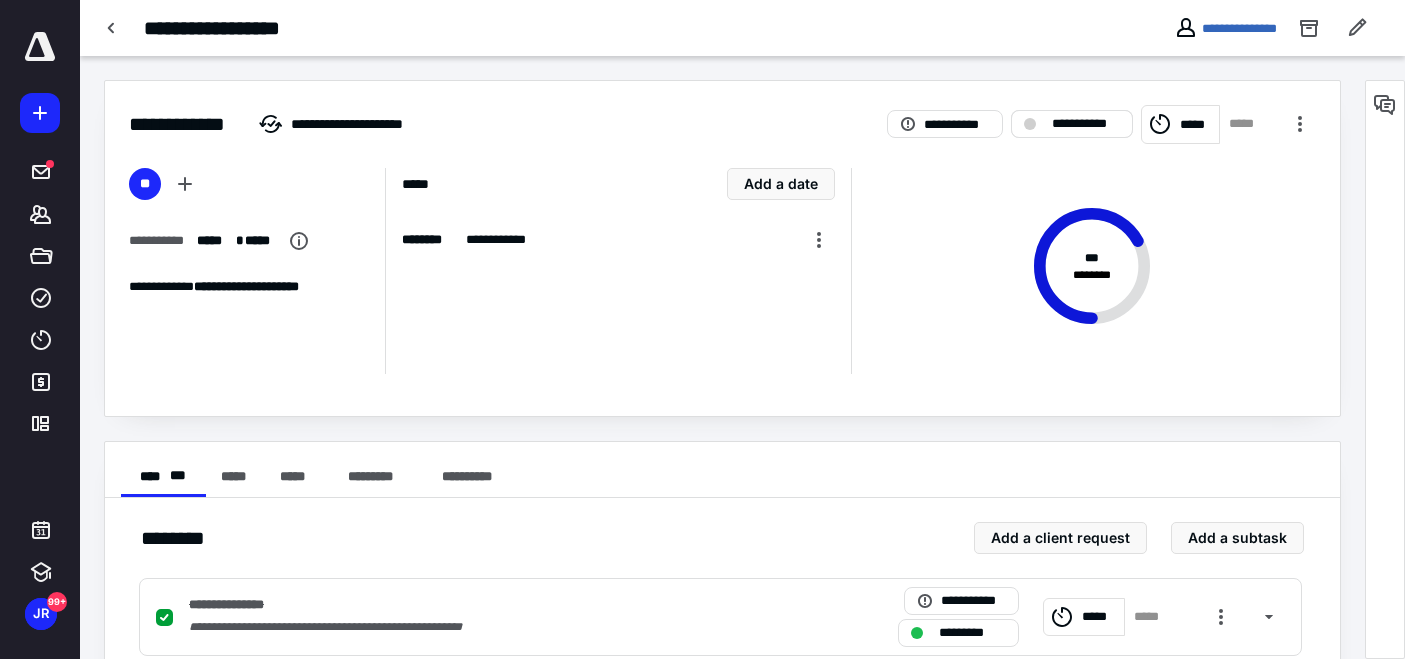 click on "**********" at bounding box center (1086, 124) 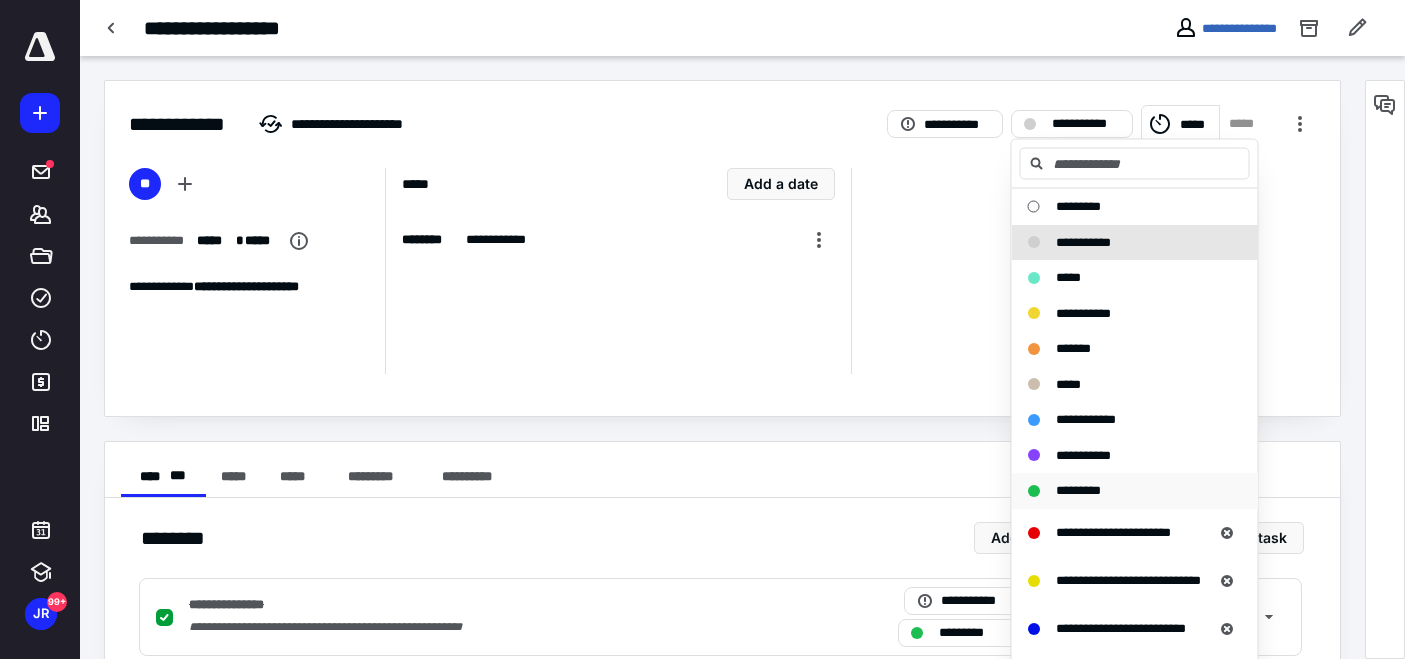 click on "*********" at bounding box center (1078, 490) 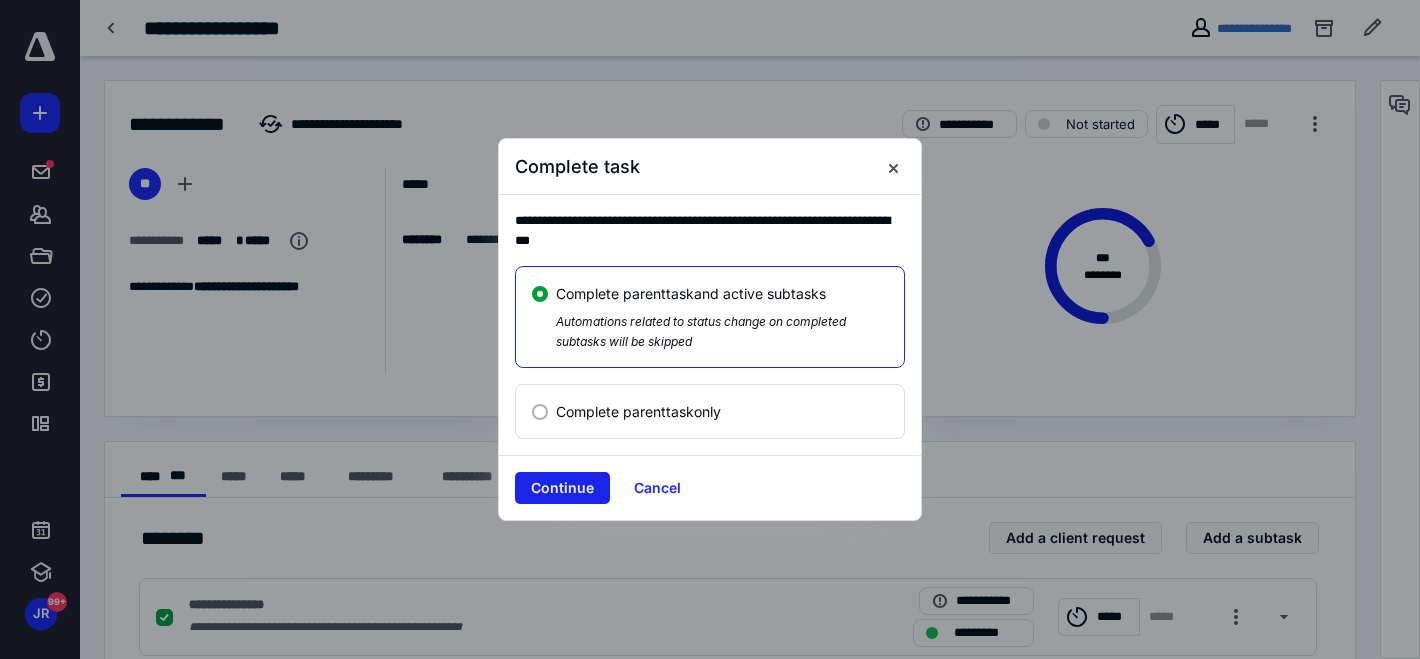 click on "Continue" at bounding box center [562, 488] 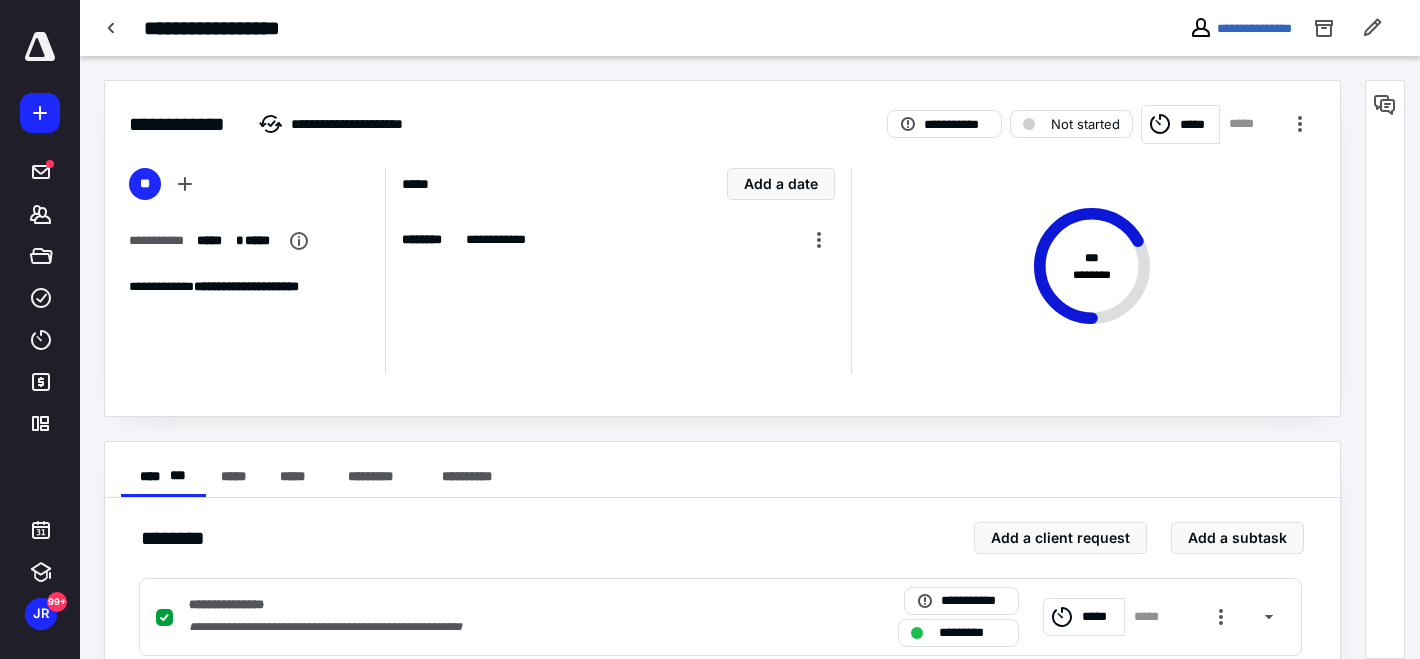 checkbox on "true" 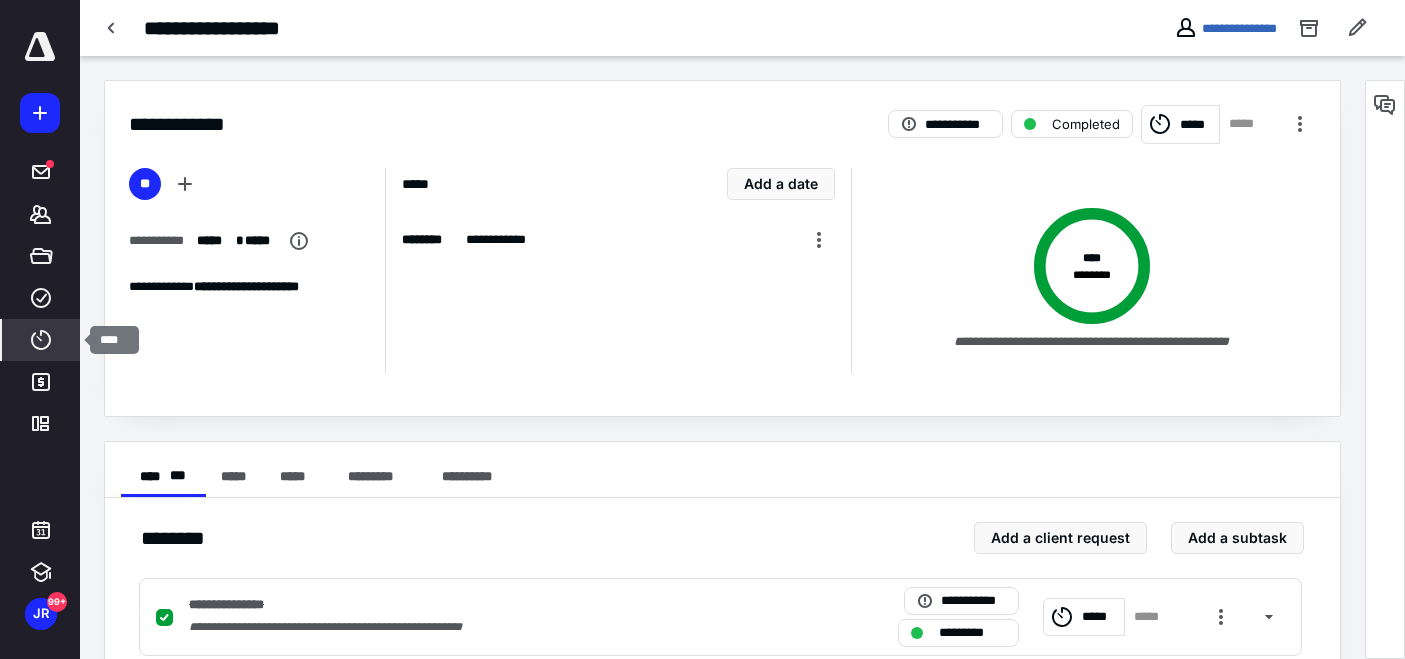 click 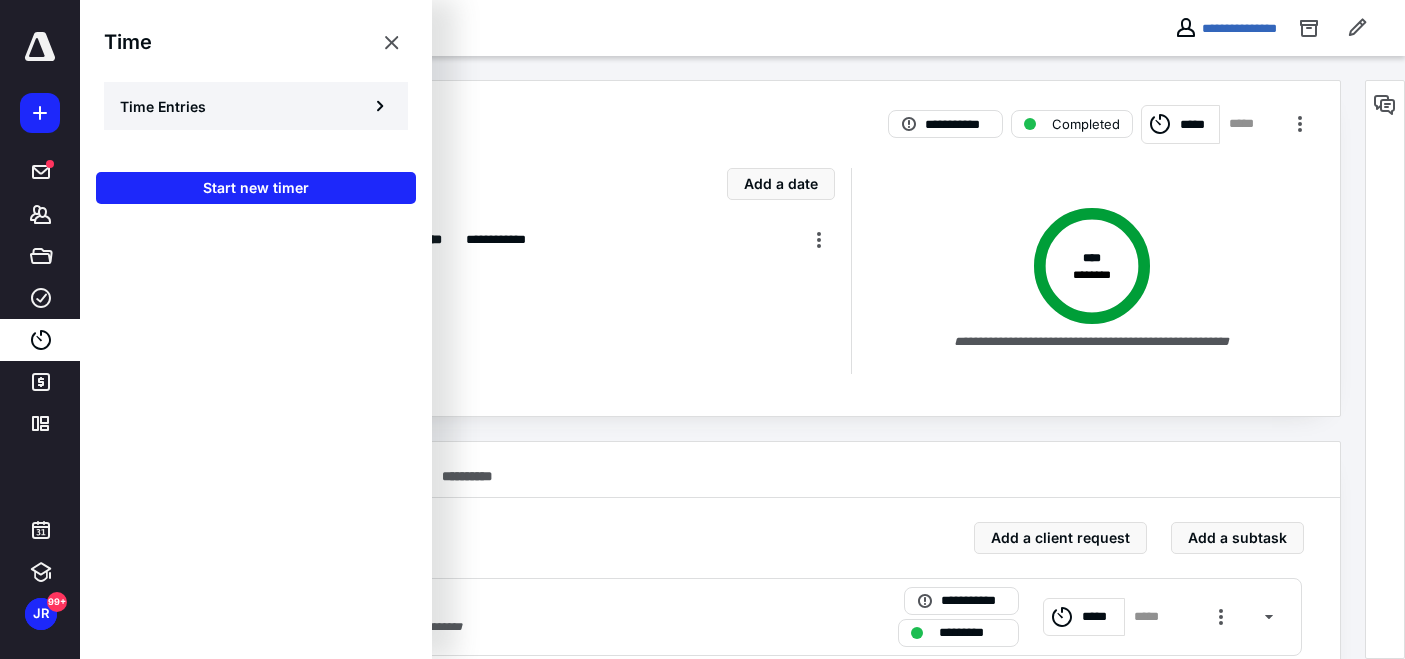 click on "Time Entries" at bounding box center [256, 106] 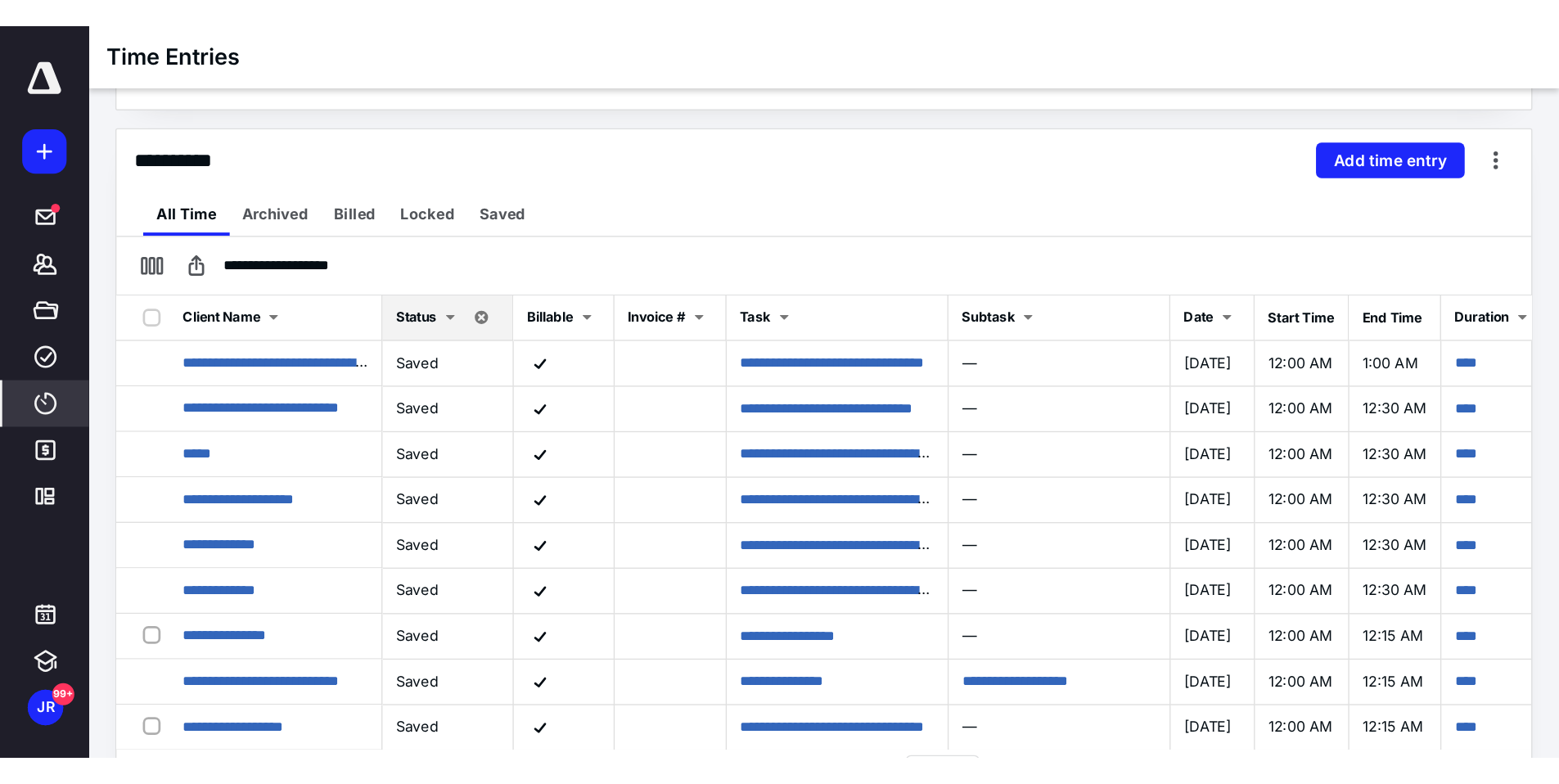 scroll, scrollTop: 336, scrollLeft: 0, axis: vertical 